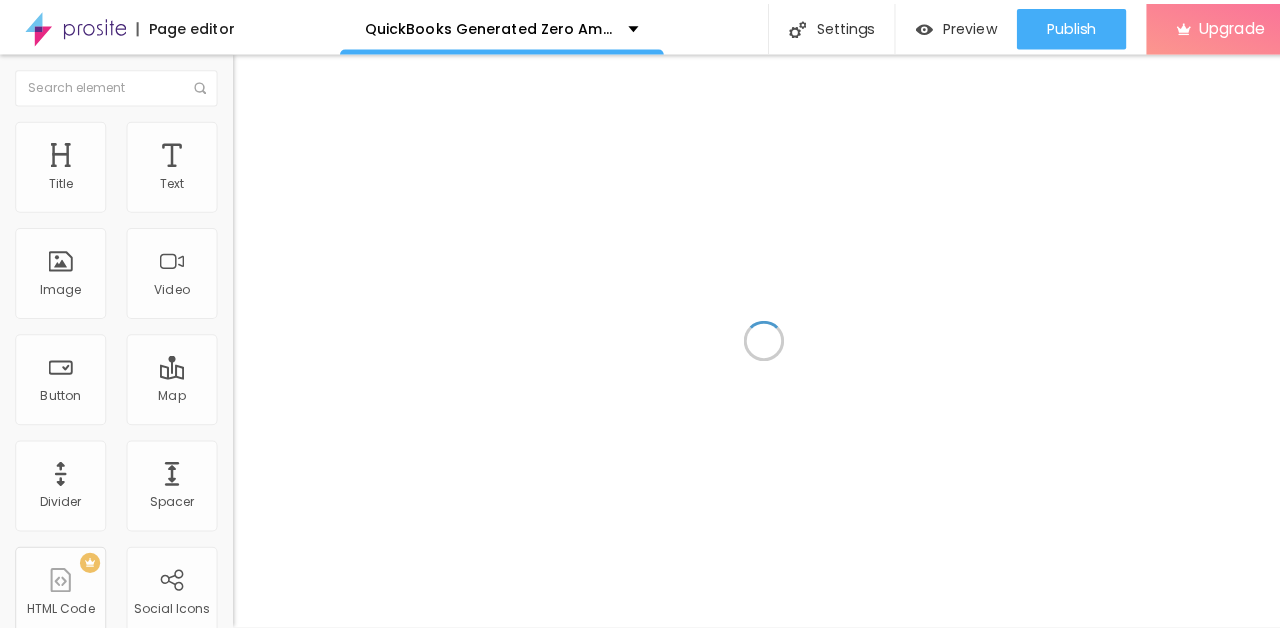 scroll, scrollTop: 0, scrollLeft: 0, axis: both 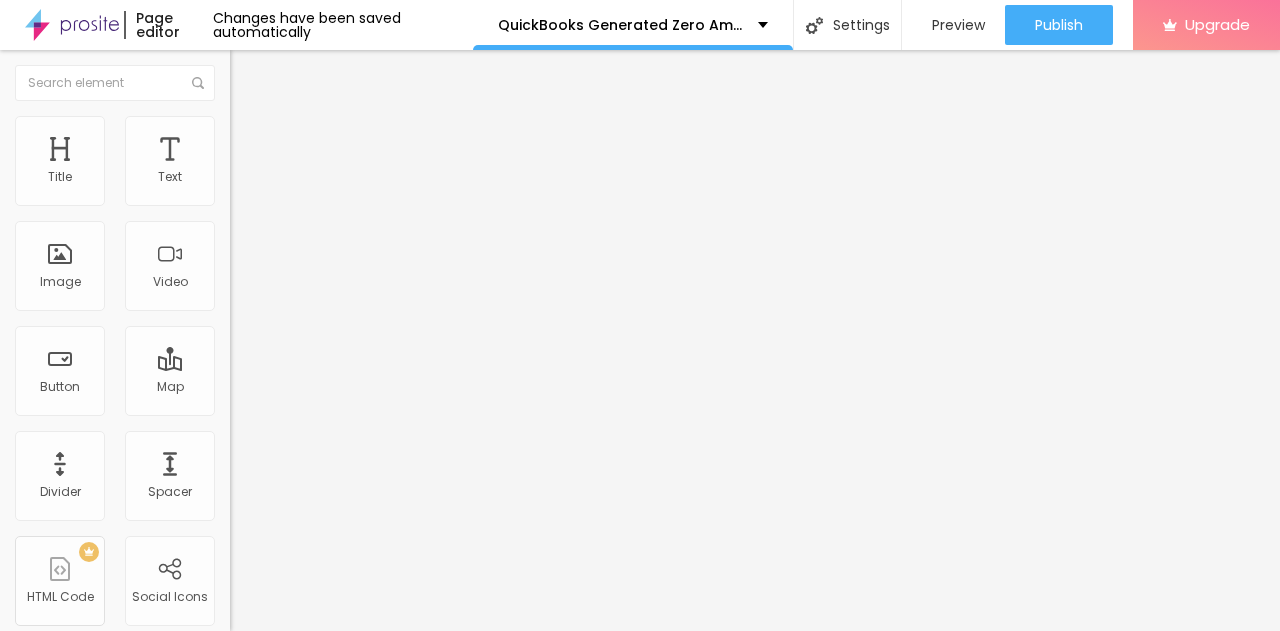 click at bounding box center [244, 181] 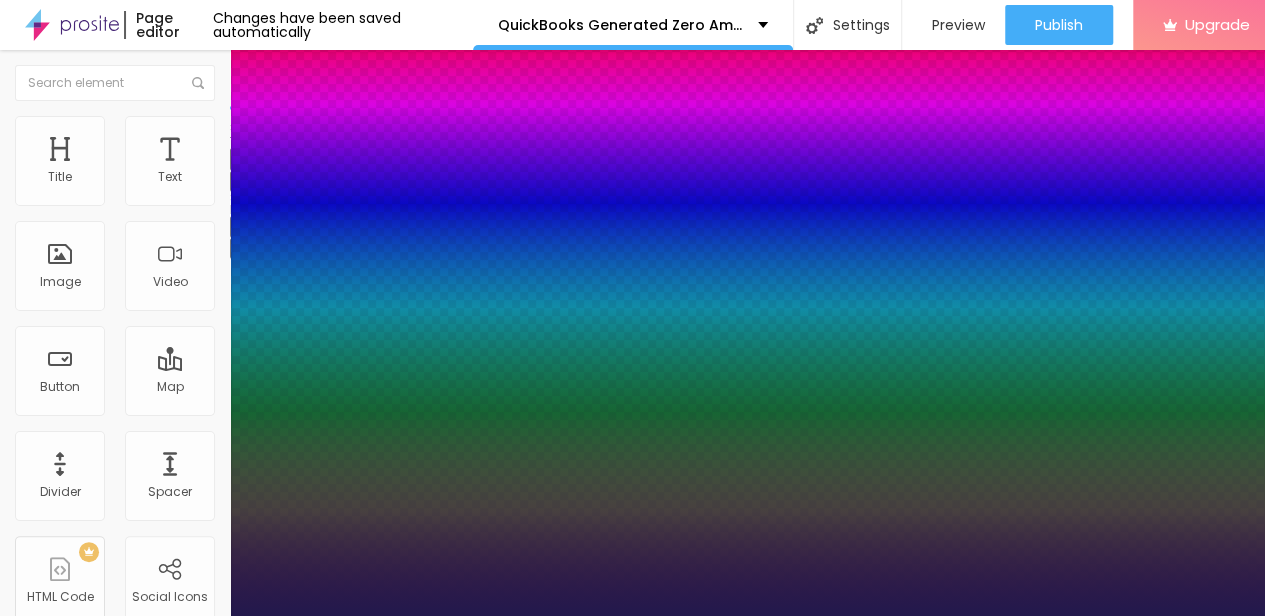 type on "1" 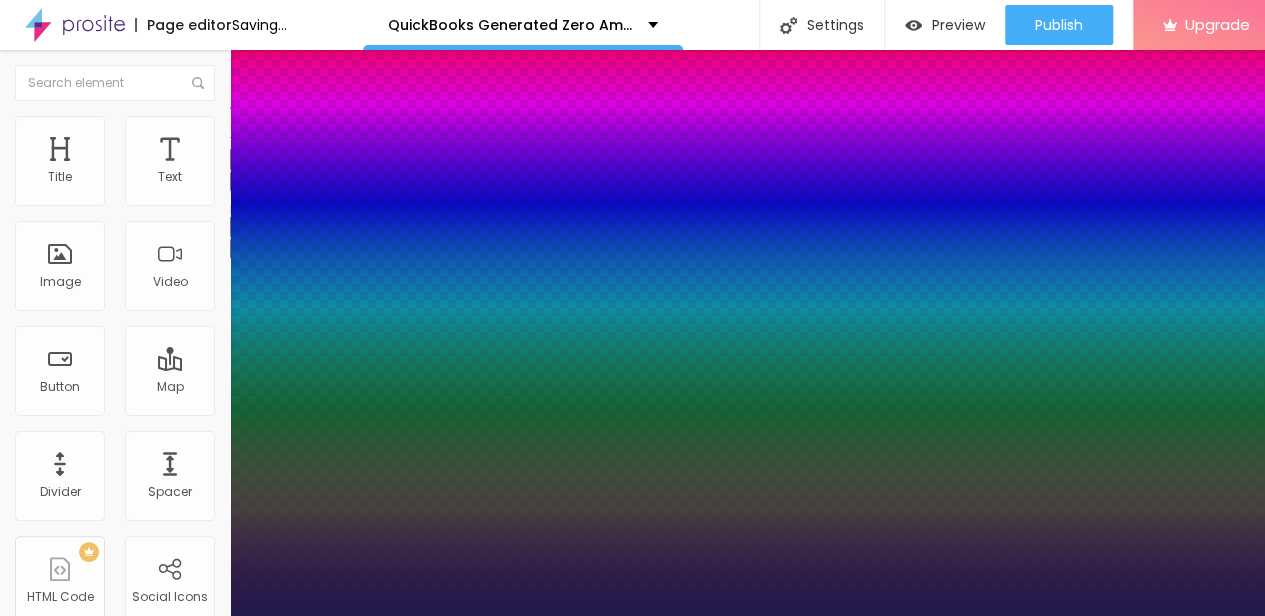 drag, startPoint x: 266, startPoint y: 341, endPoint x: 284, endPoint y: 344, distance: 18.248287 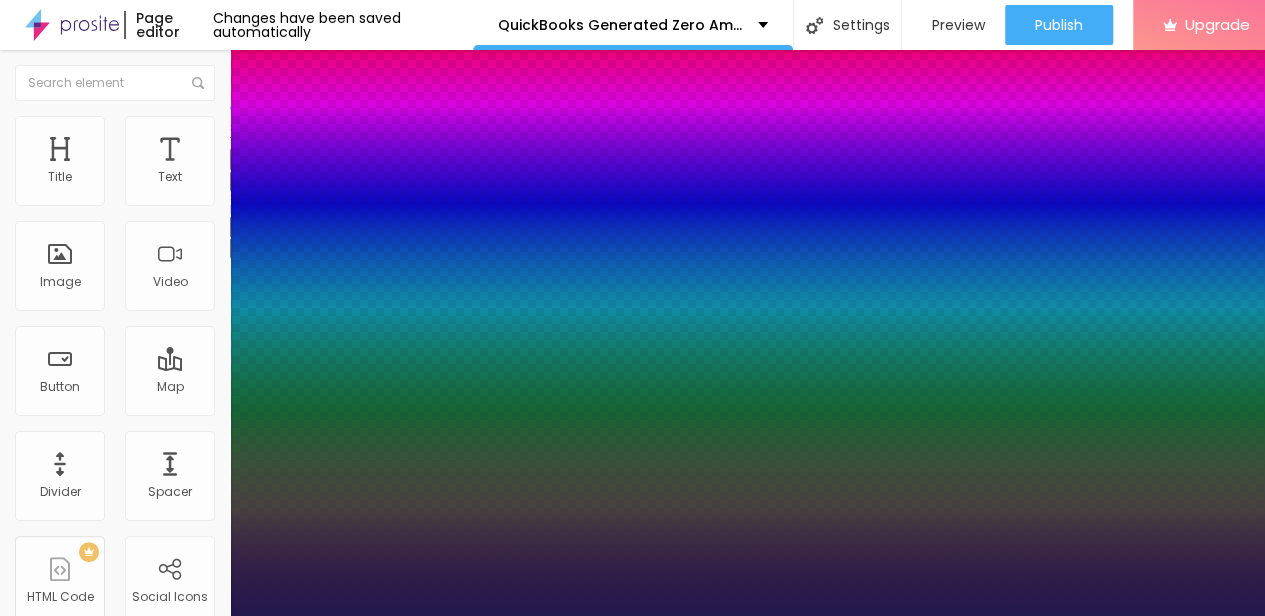 click at bounding box center (632, 616) 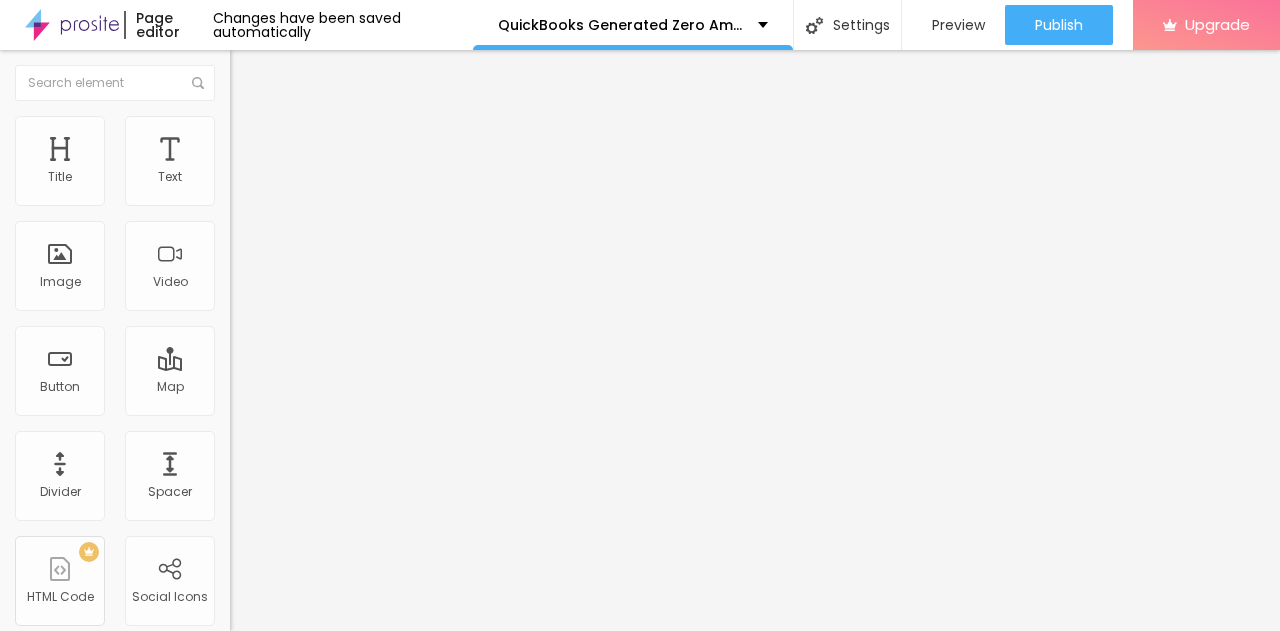 click on "Add image" at bounding box center [271, 163] 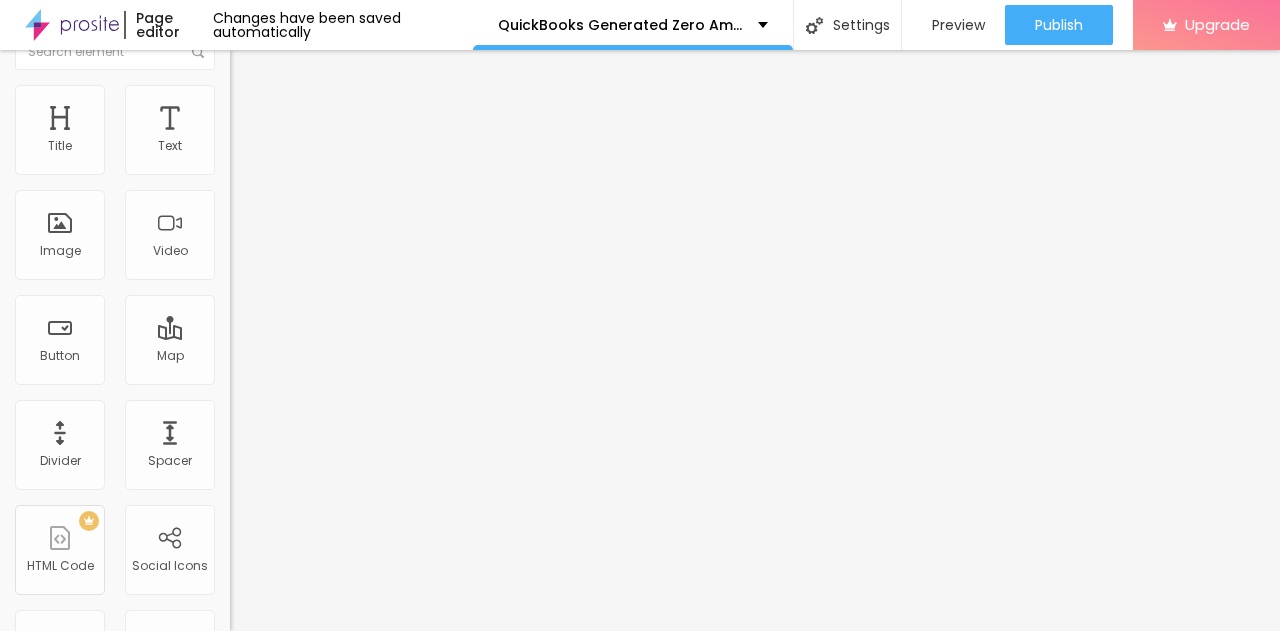 scroll, scrollTop: 0, scrollLeft: 0, axis: both 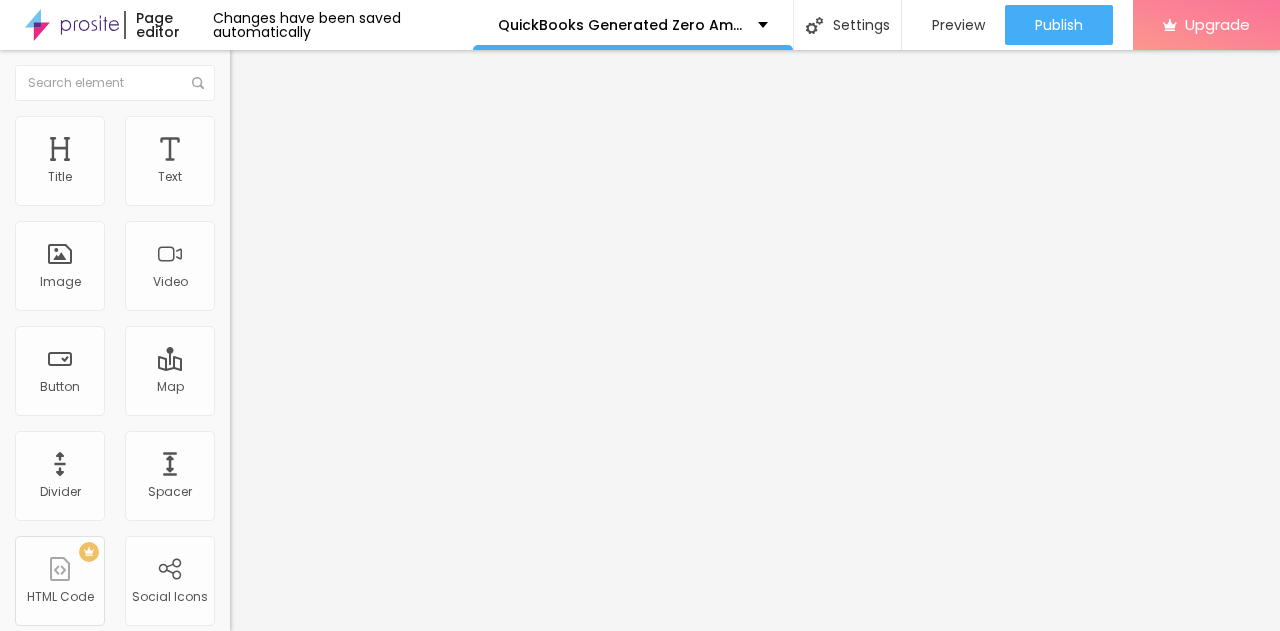 click on "Edit Text" at bounding box center [345, 73] 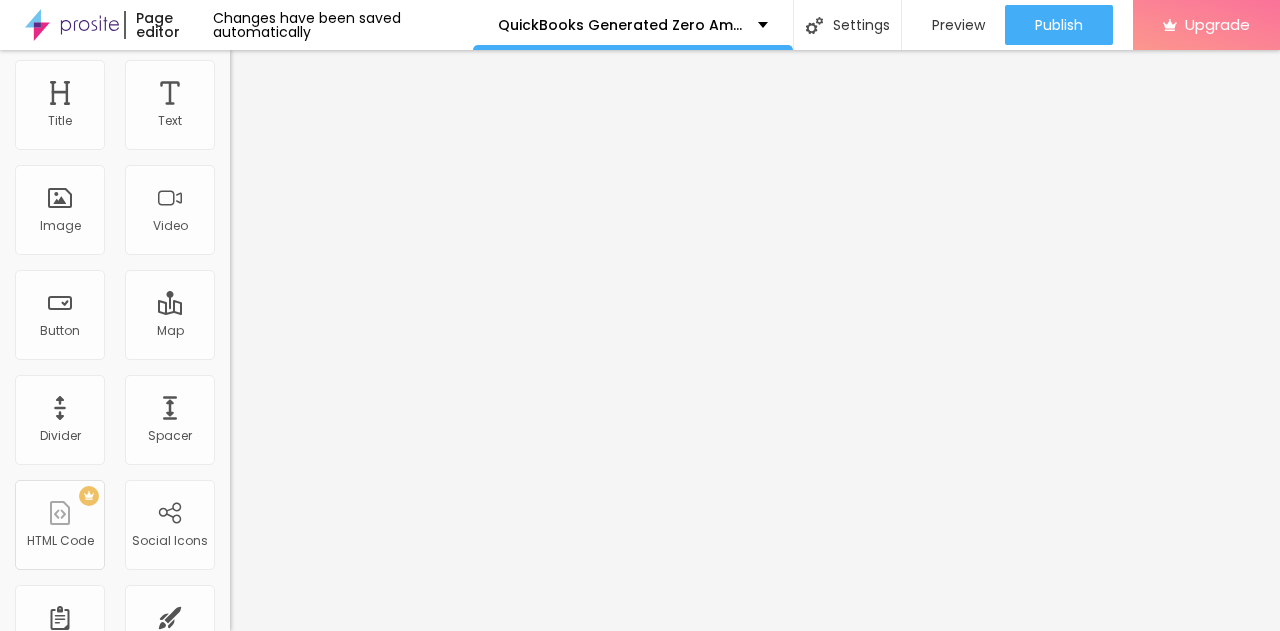 scroll, scrollTop: 0, scrollLeft: 0, axis: both 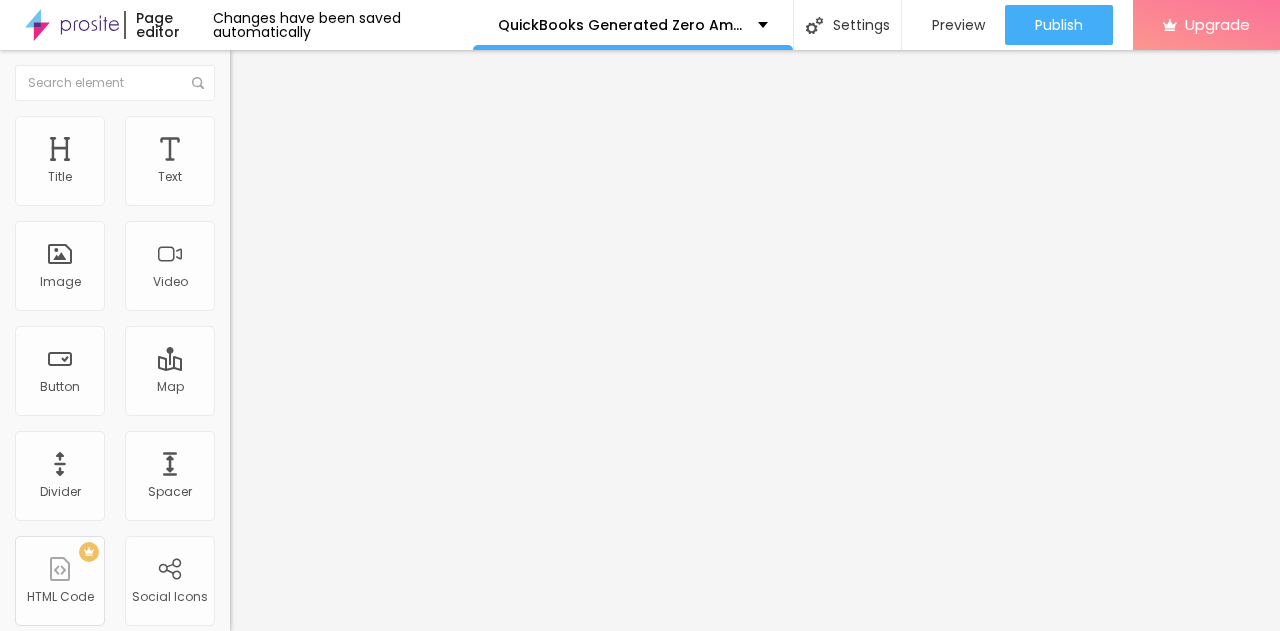 click at bounding box center [115, 83] 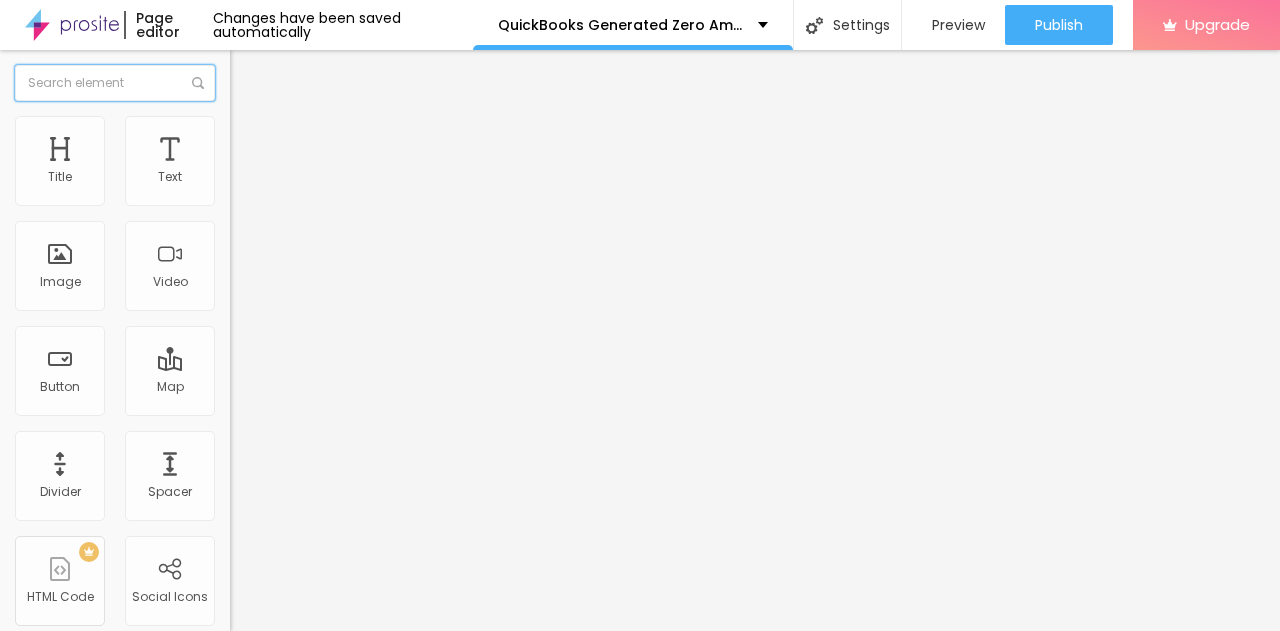 click at bounding box center (115, 83) 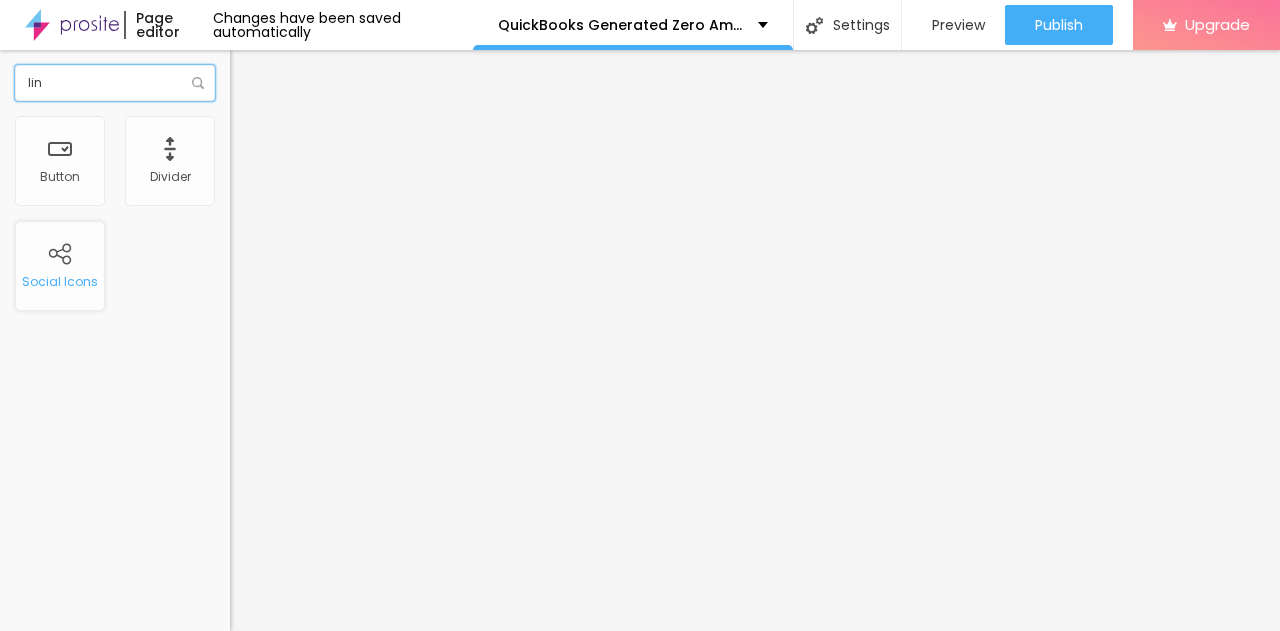 type on "lin" 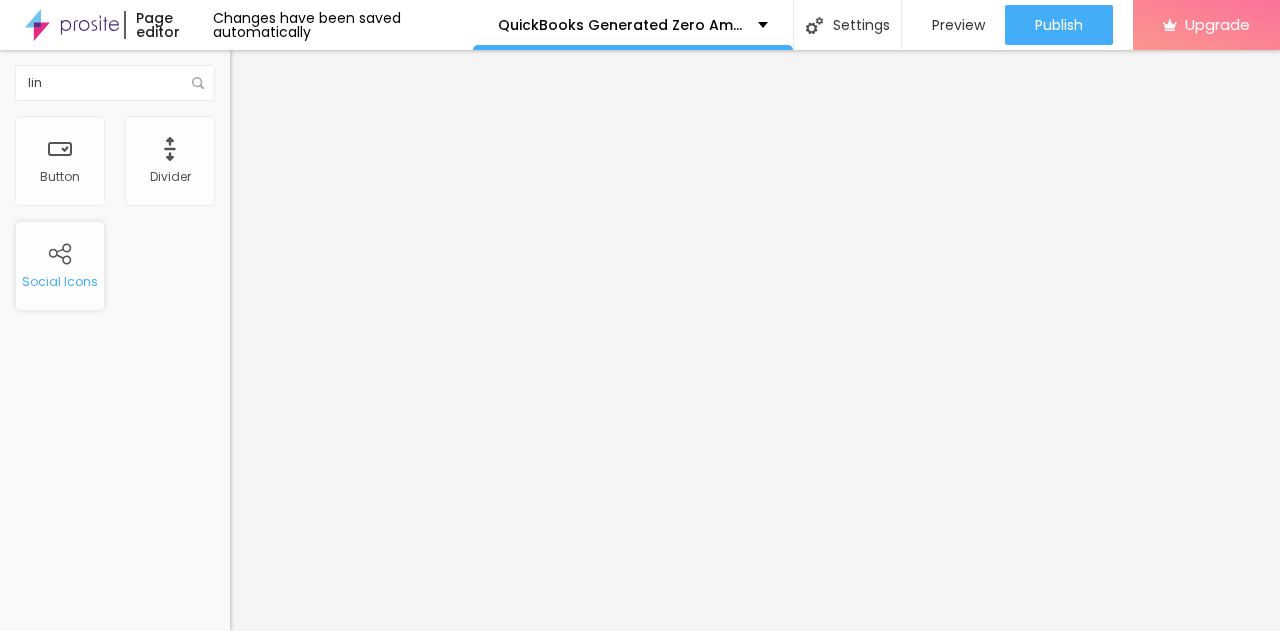 click on "Social Icons" at bounding box center (60, 266) 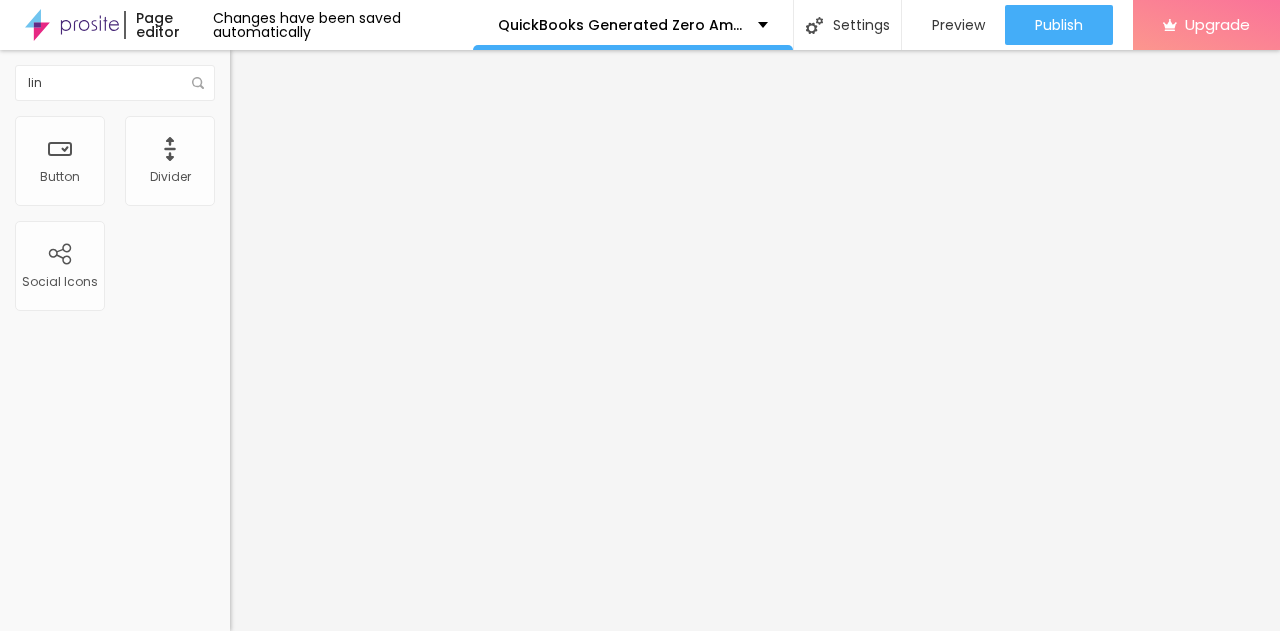 click on "TikTok" at bounding box center (345, 196) 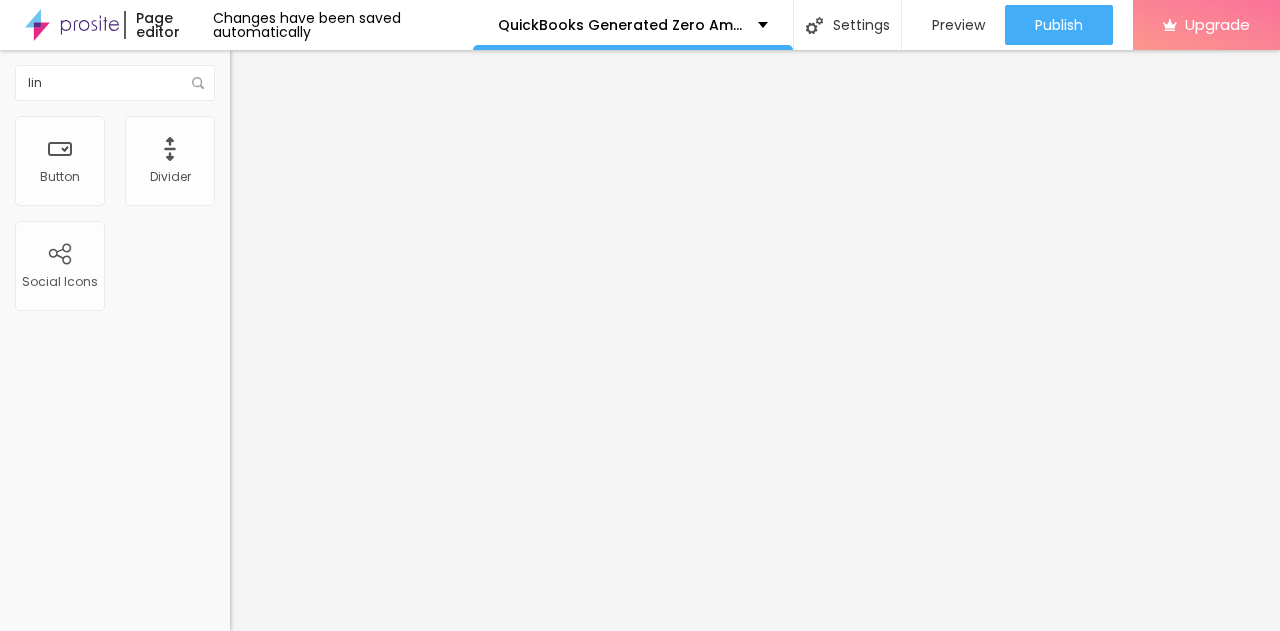 scroll, scrollTop: 0, scrollLeft: 781, axis: horizontal 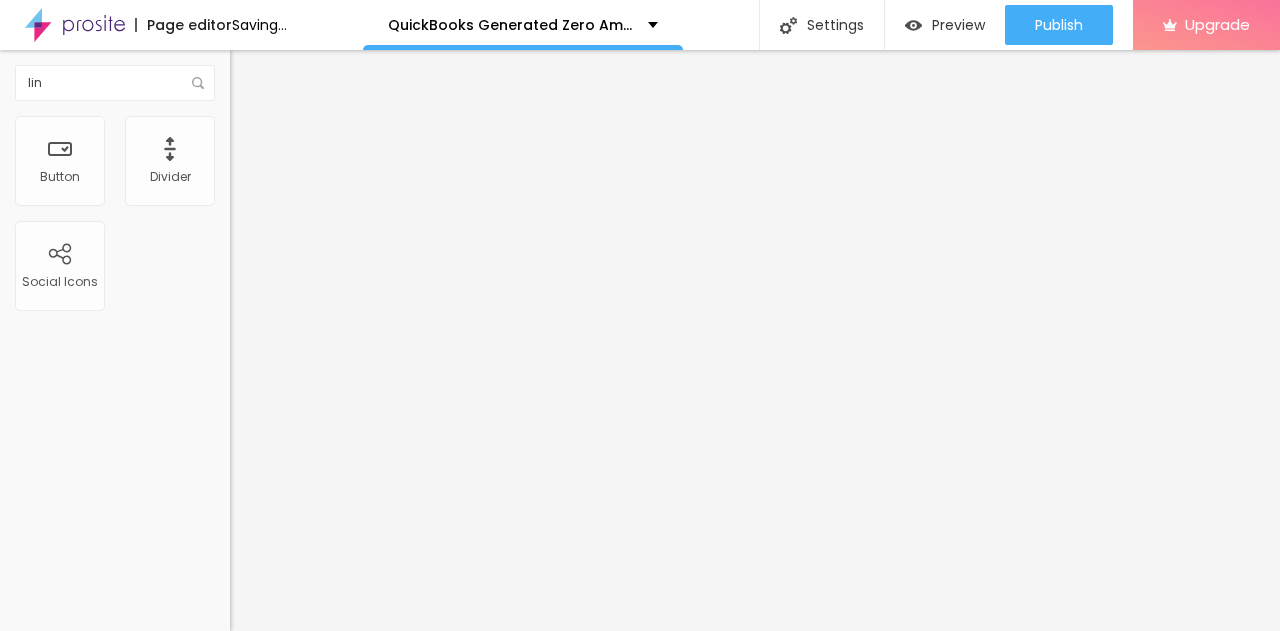 click on "Instagram" at bounding box center (345, 455) 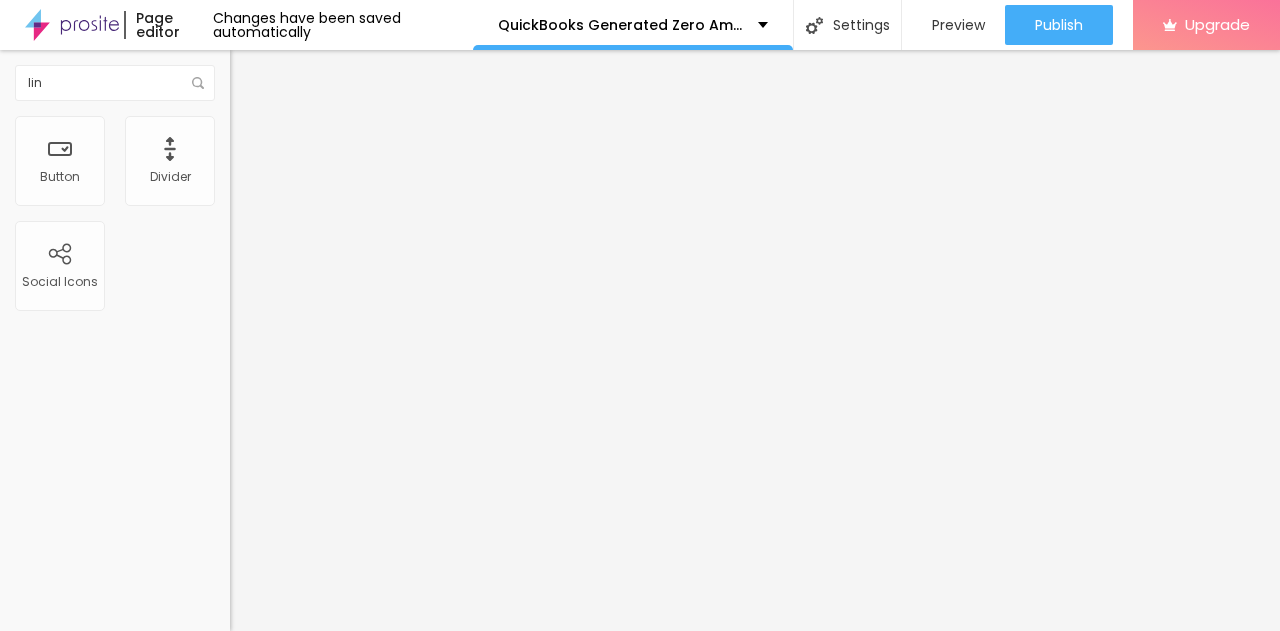 click on "https://" at bounding box center (350, 867) 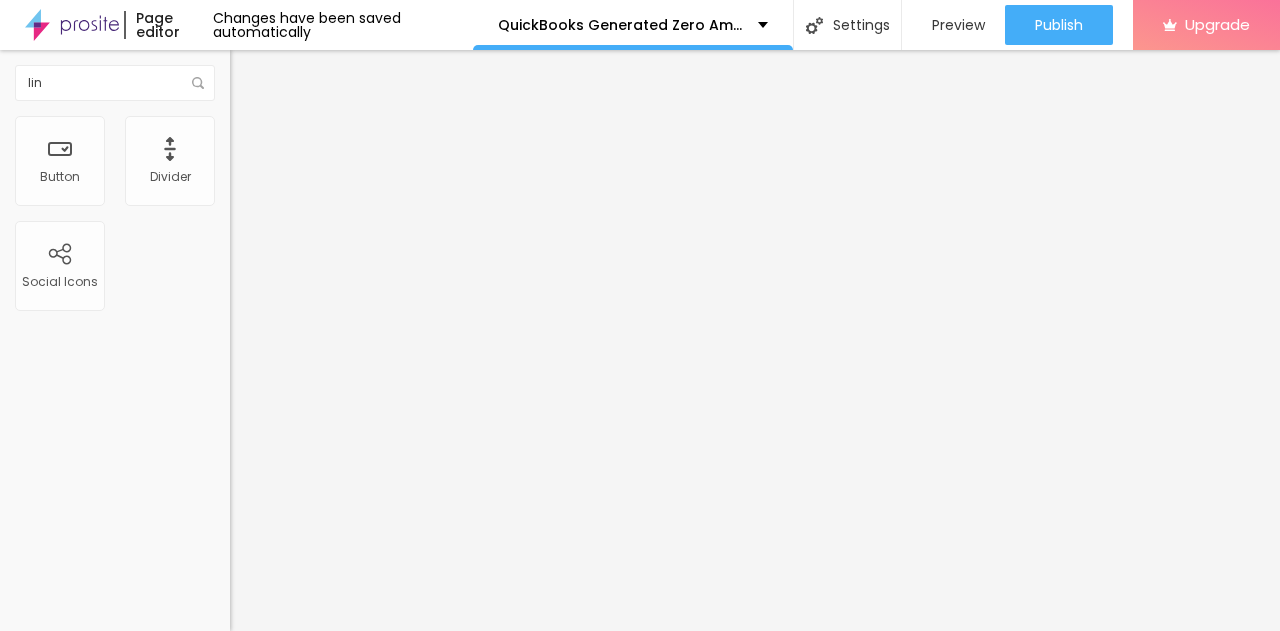 click on "+ Add Icon" at bounding box center [272, 2147] 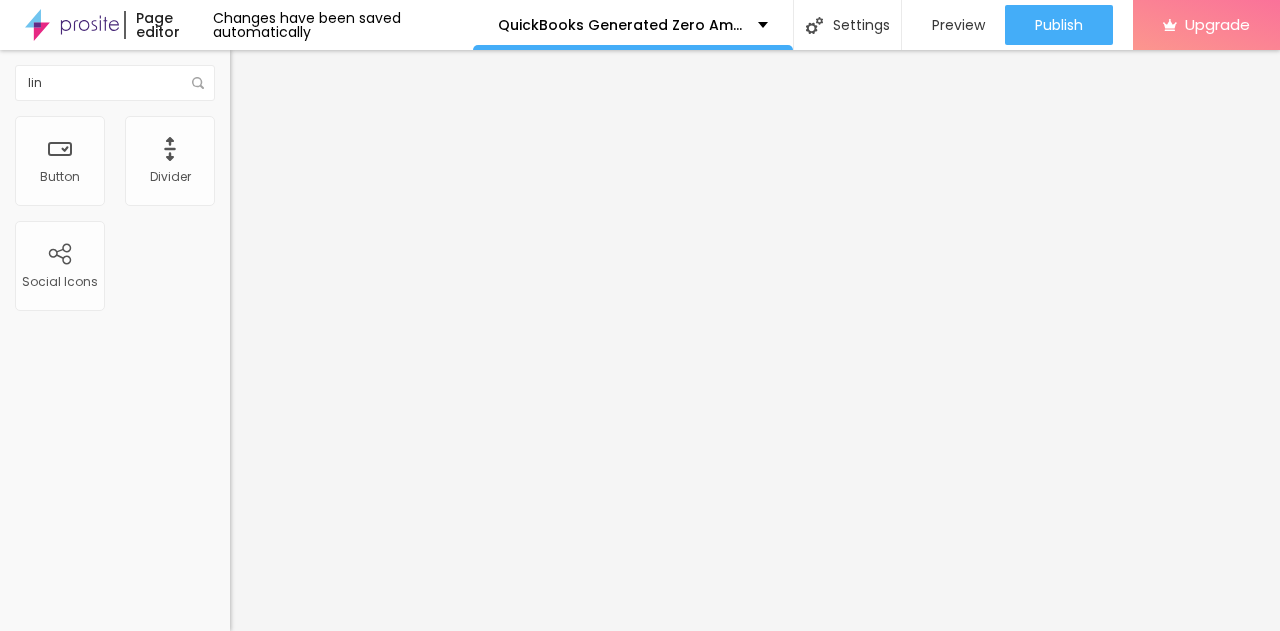click on "https://" at bounding box center [350, 2080] 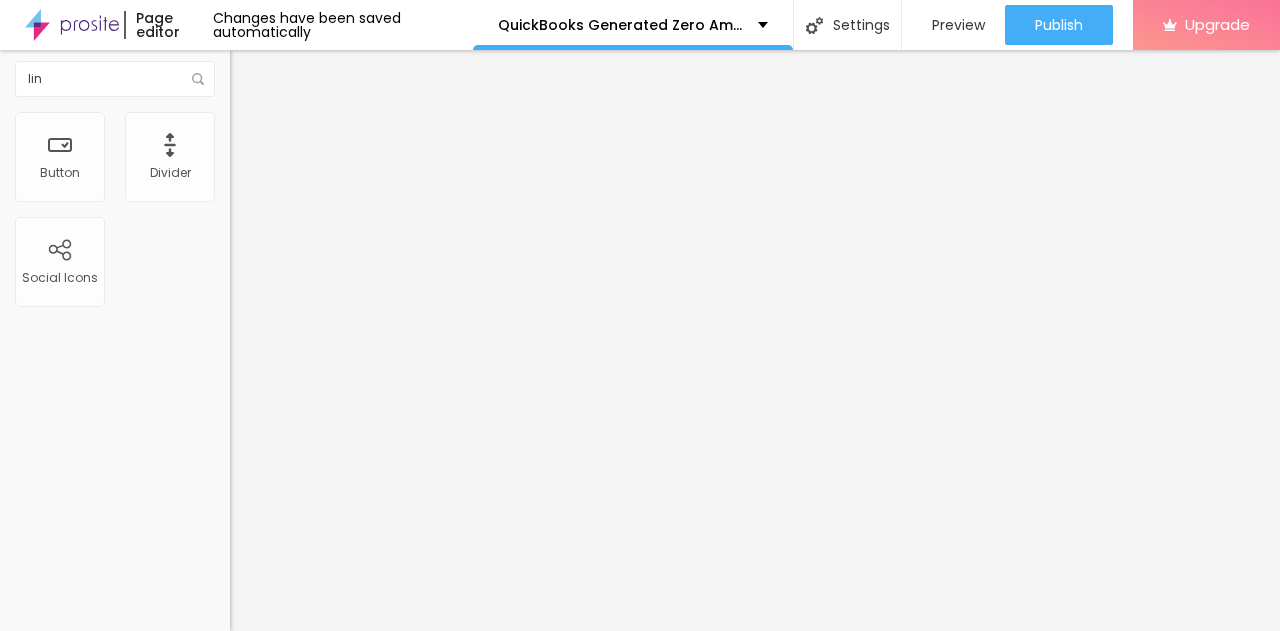 click on "Facebook" at bounding box center [345, 2387] 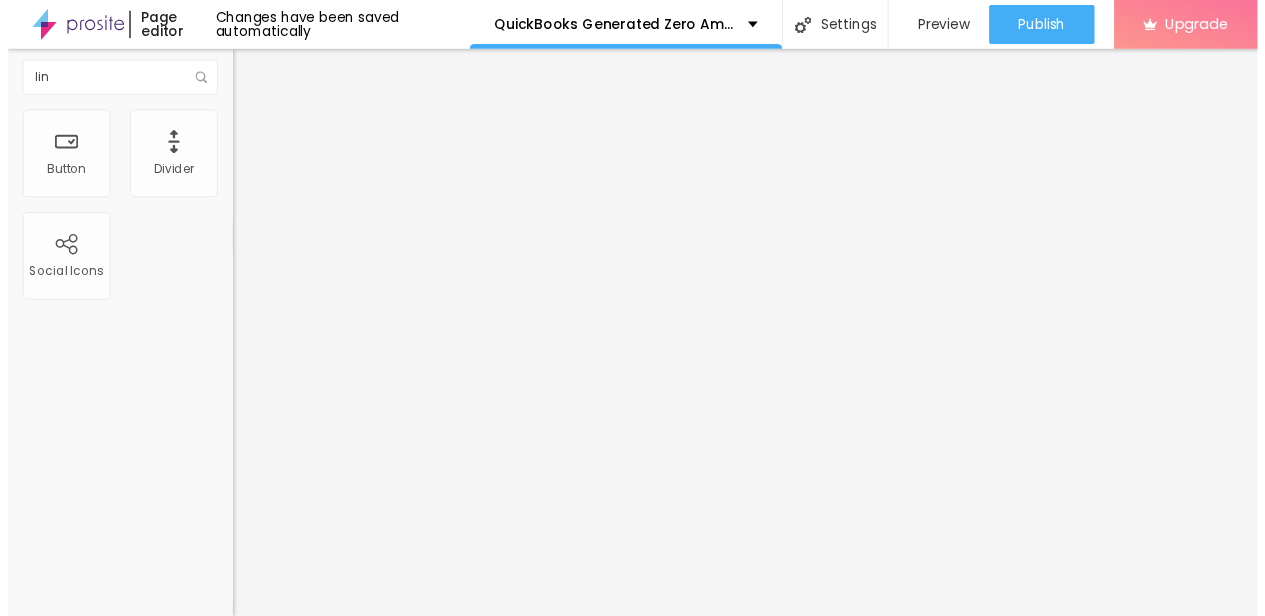 scroll, scrollTop: 45, scrollLeft: 0, axis: vertical 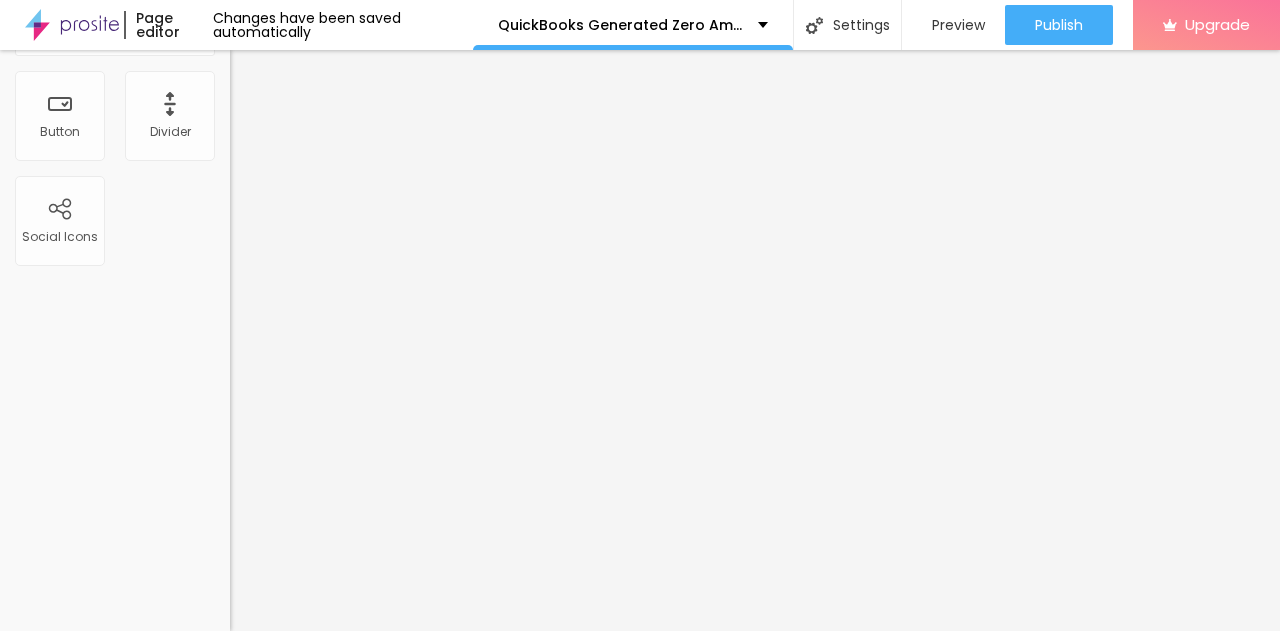 click on "Facebook" at bounding box center (345, 2953) 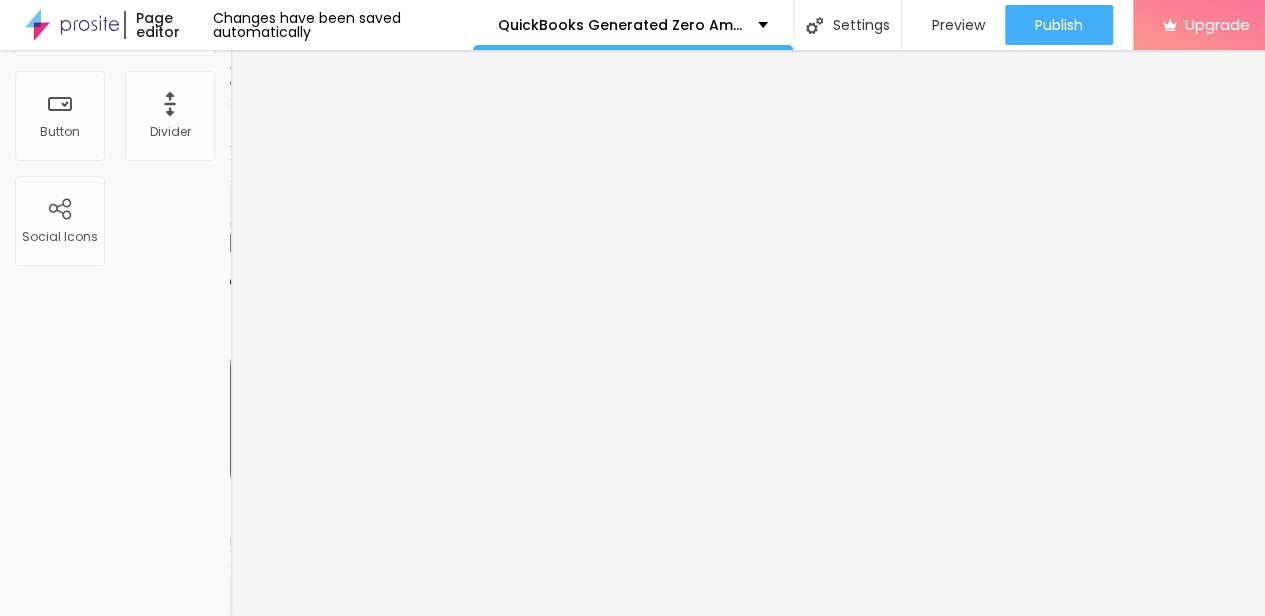 scroll, scrollTop: 270, scrollLeft: 0, axis: vertical 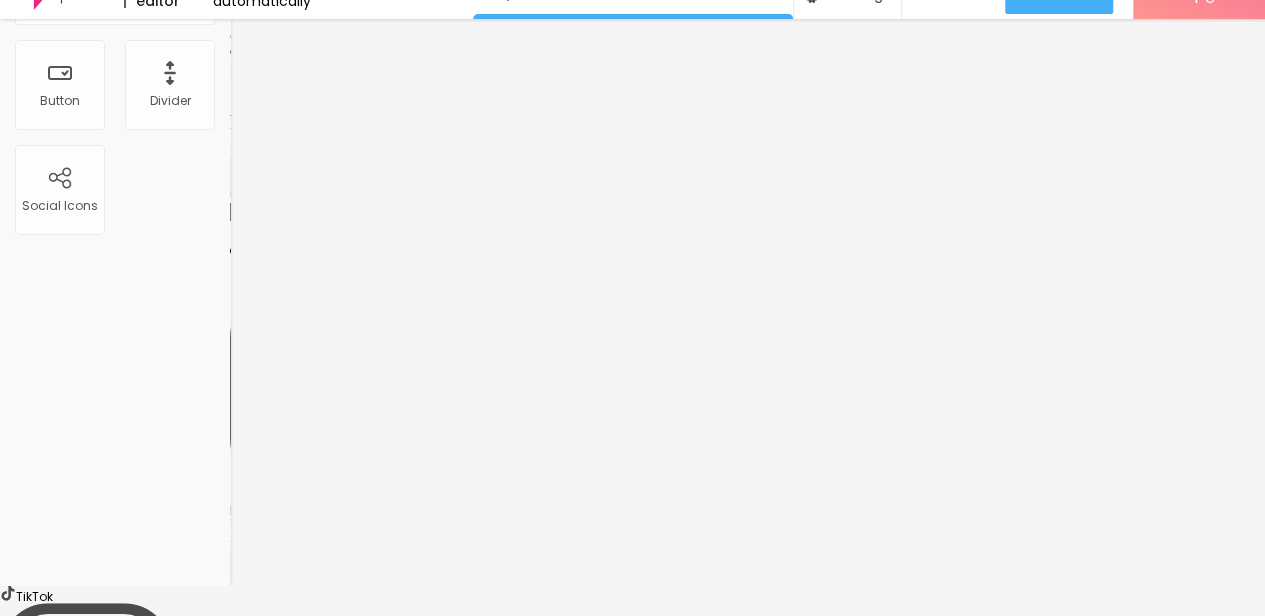 click on "Snapchat" at bounding box center [86, 3295] 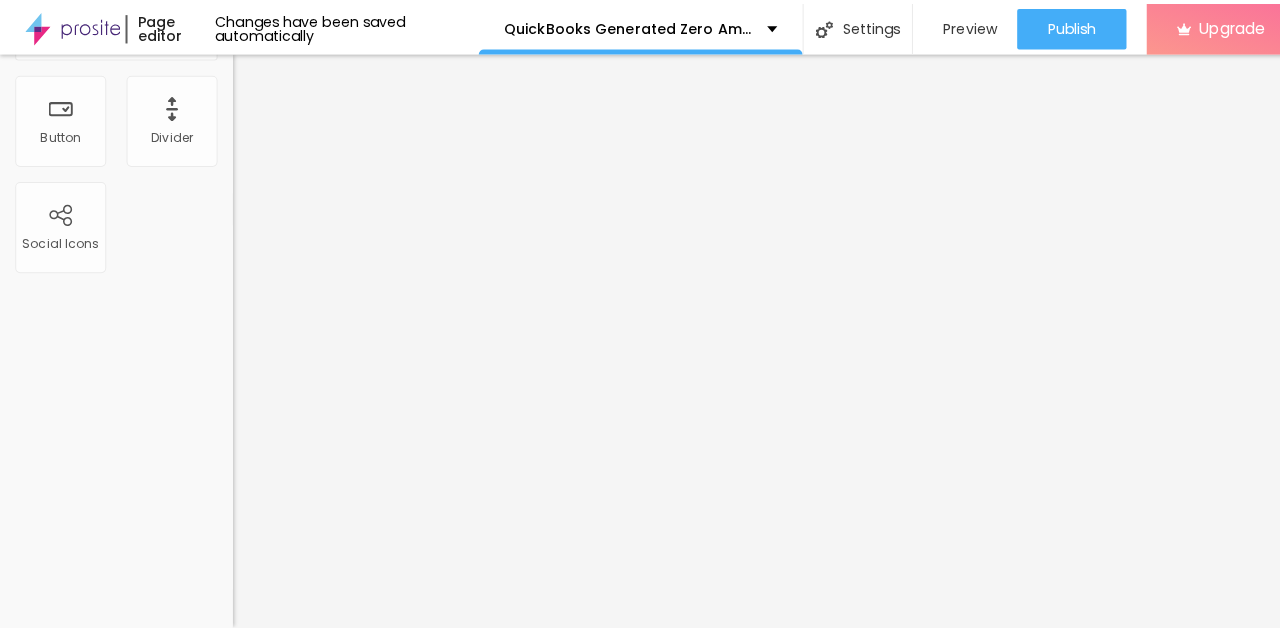 scroll, scrollTop: 0, scrollLeft: 0, axis: both 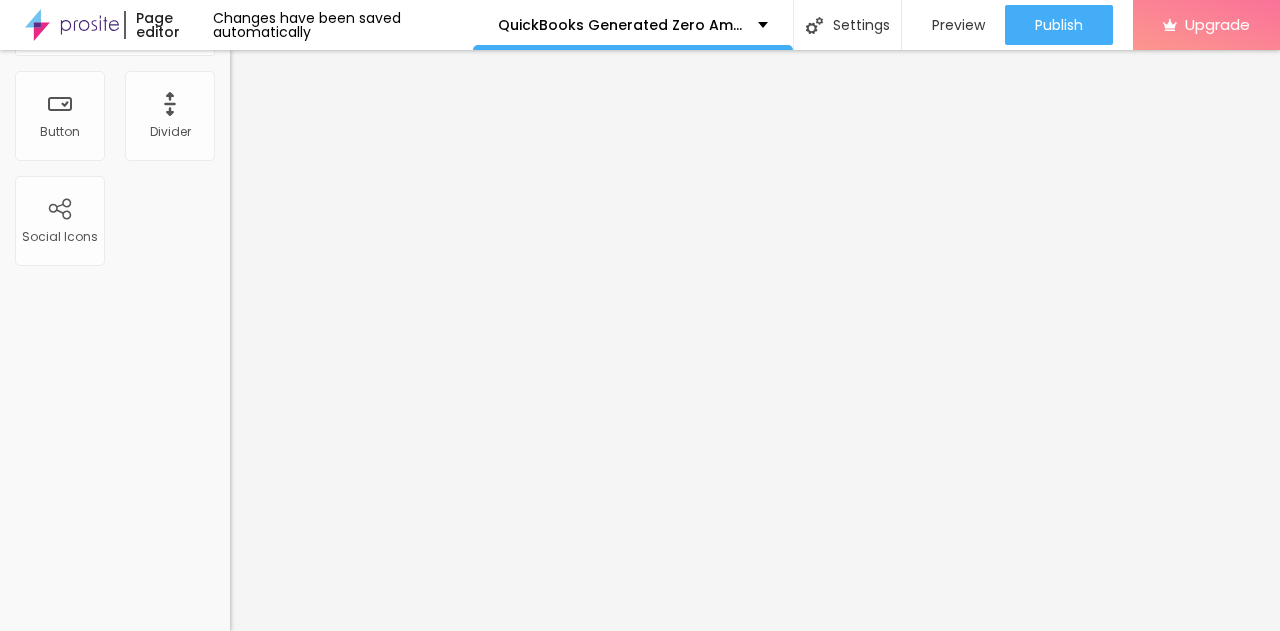 click on "https://" at bounding box center (350, 3249) 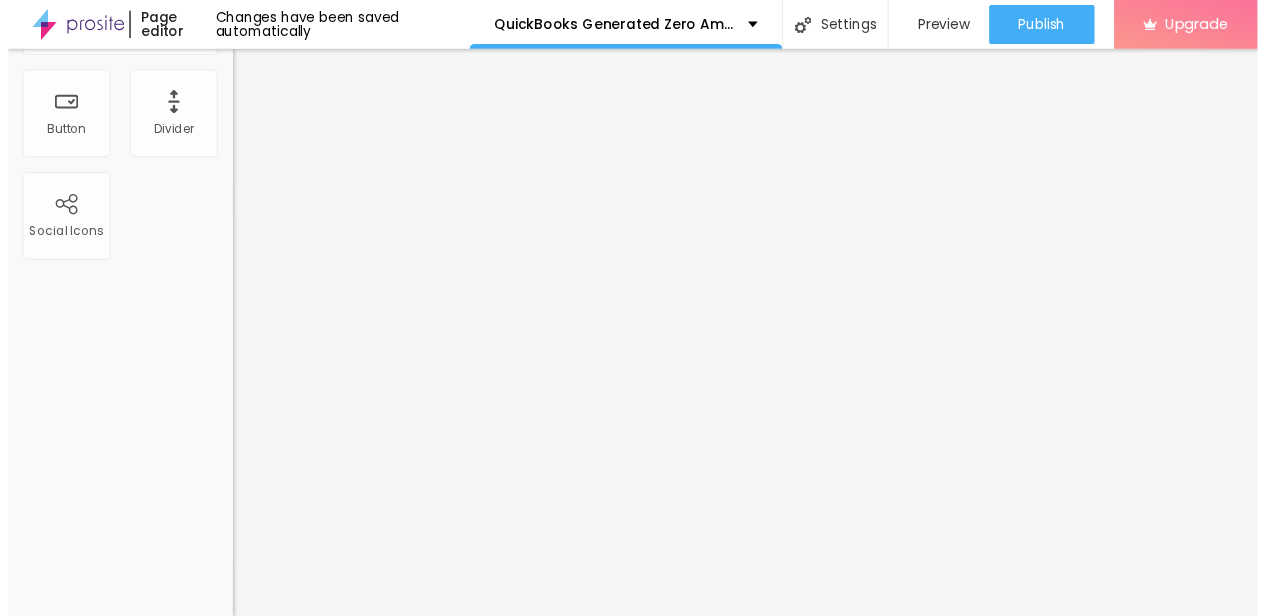 scroll, scrollTop: 86, scrollLeft: 0, axis: vertical 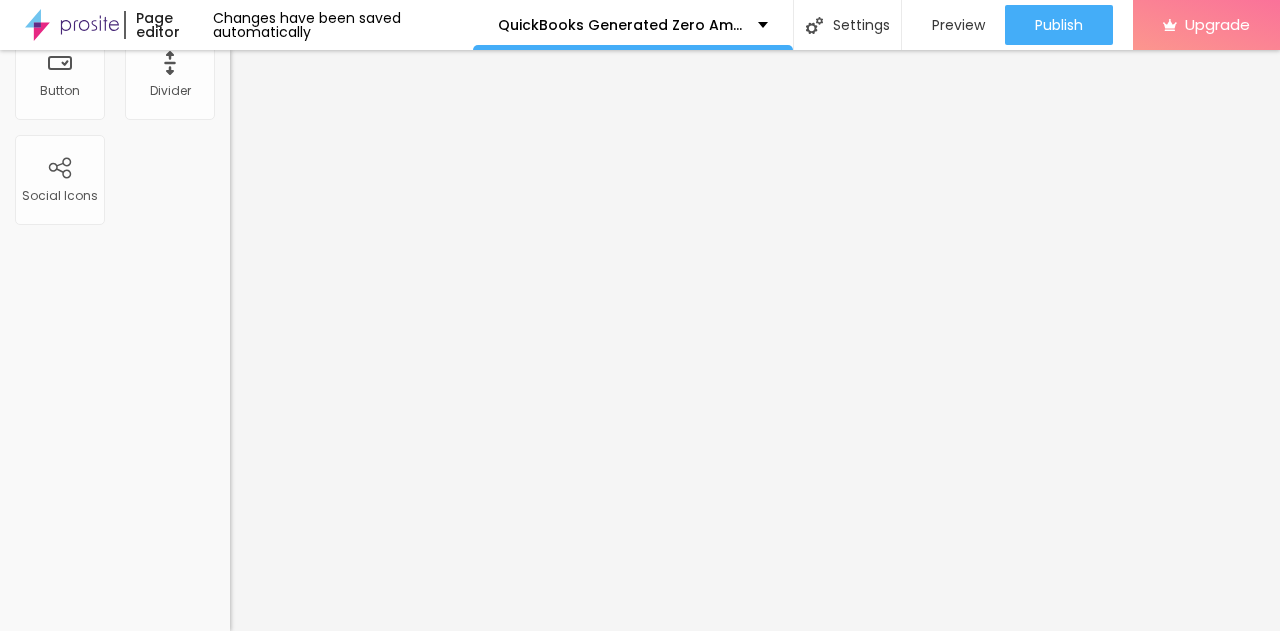 click on "Facebook" at bounding box center (345, 3403) 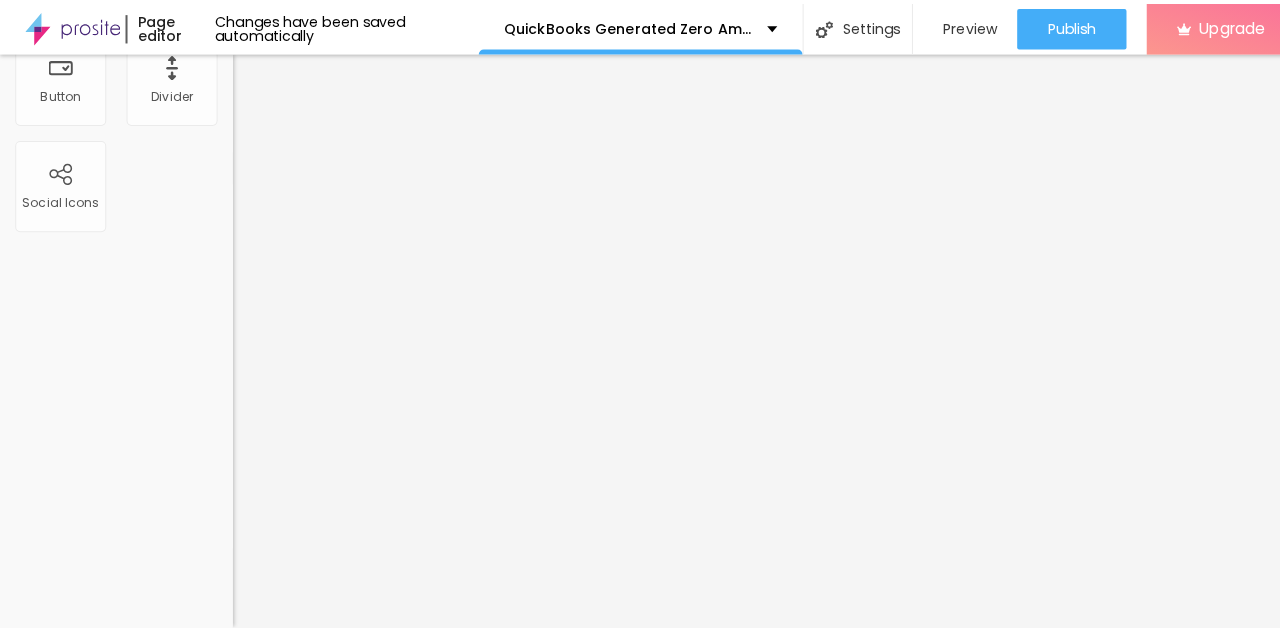scroll, scrollTop: 270, scrollLeft: 0, axis: vertical 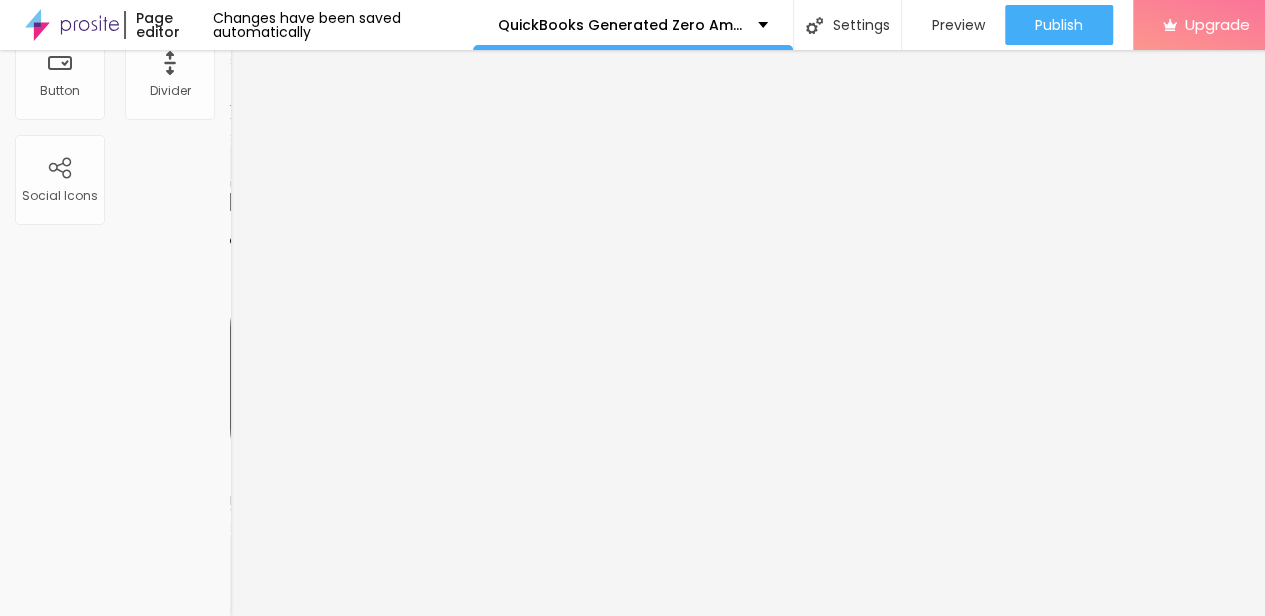 click on "Telegram" at bounding box center (86, 2955) 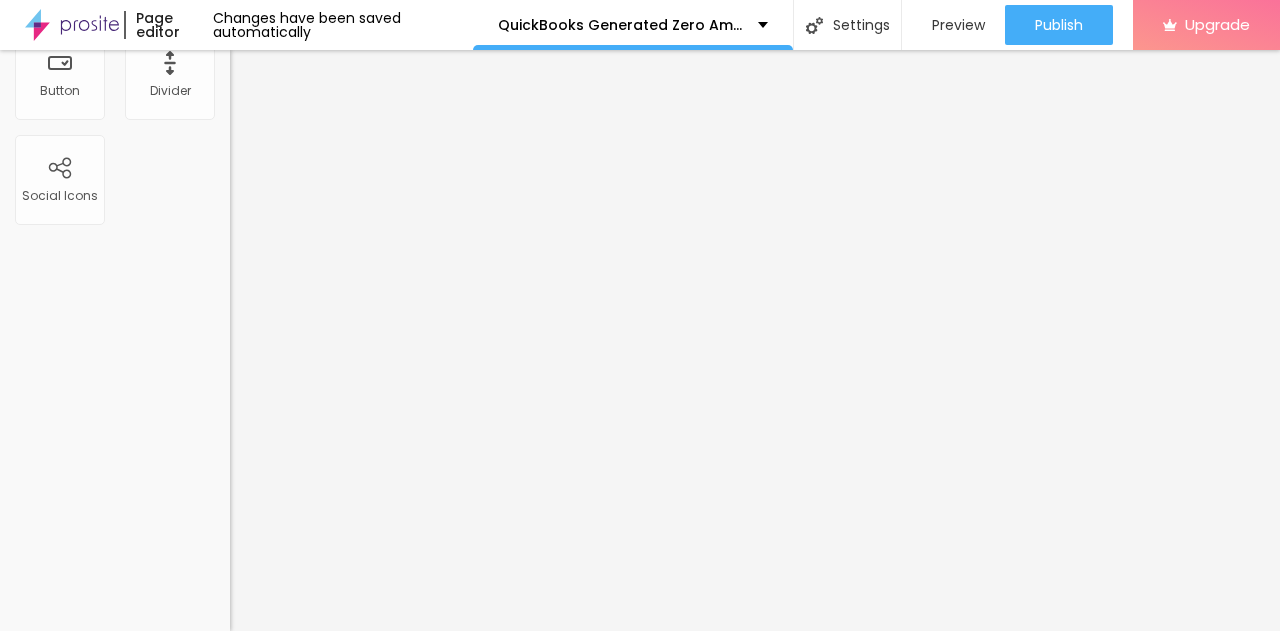 click on "https://" at bounding box center [350, 3815] 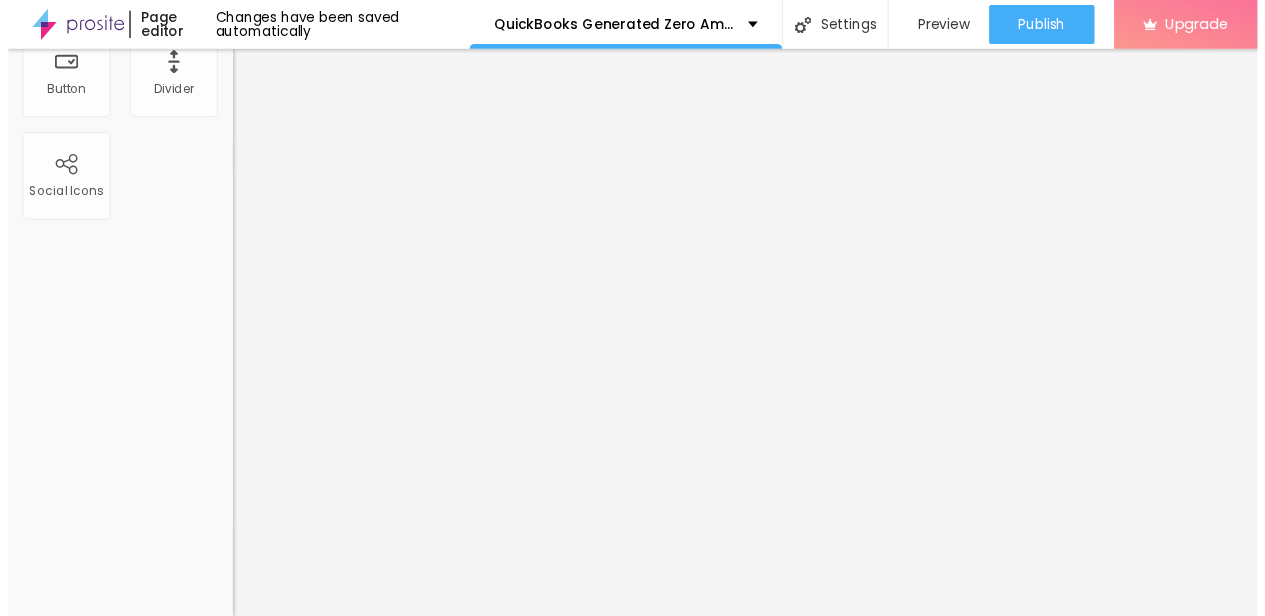 scroll, scrollTop: 0, scrollLeft: 0, axis: both 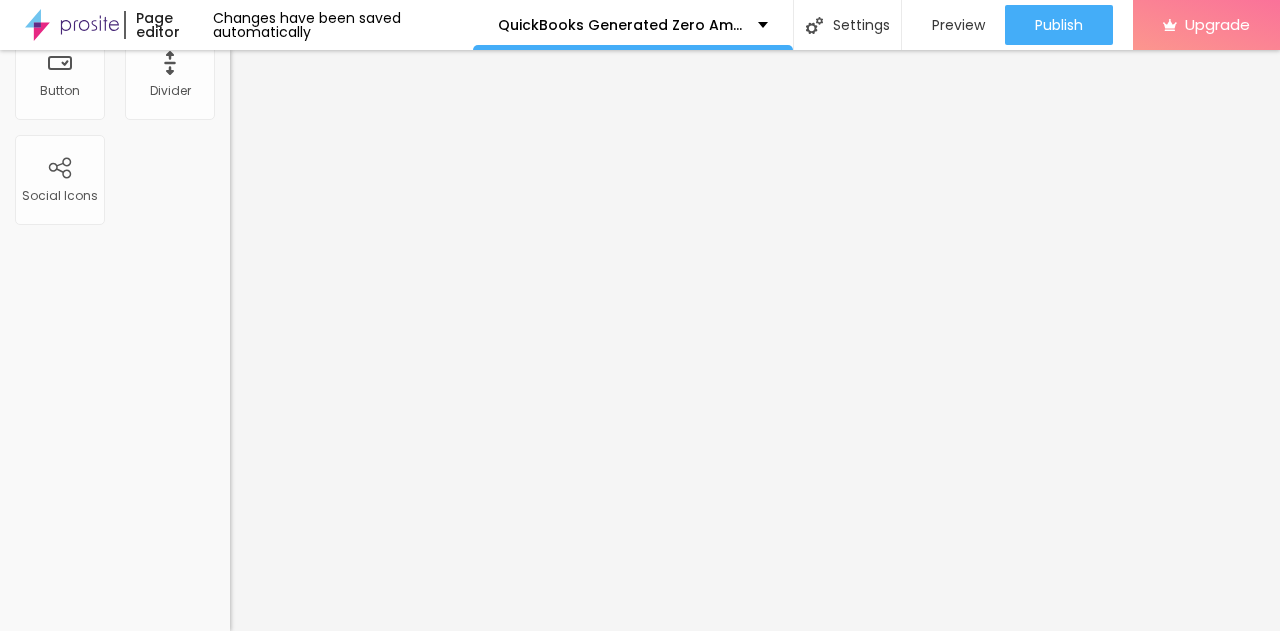 click on "+ Add Icon" at bounding box center [272, 3882] 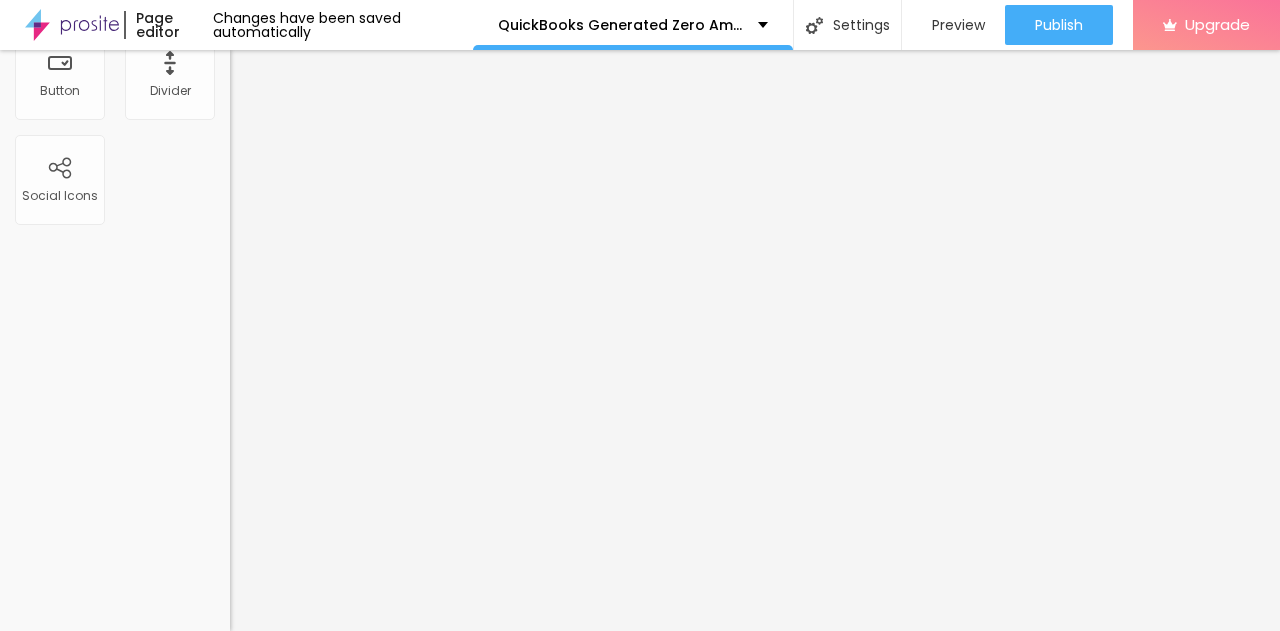 click on "Telegram" at bounding box center (345, 3673) 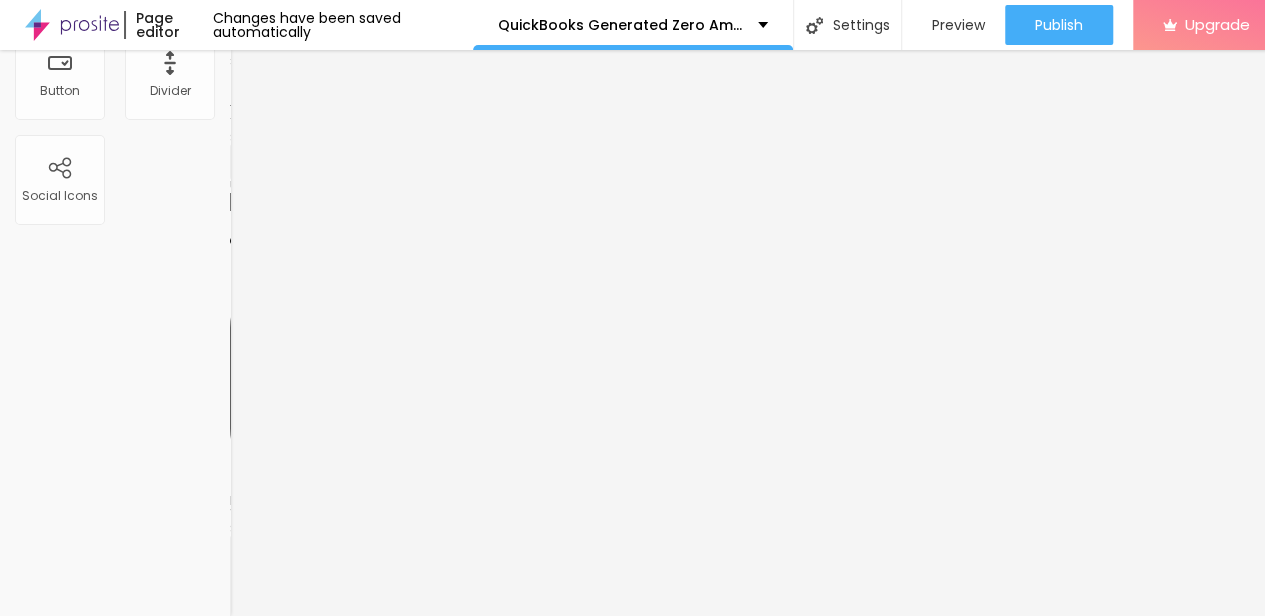 scroll, scrollTop: 31, scrollLeft: 0, axis: vertical 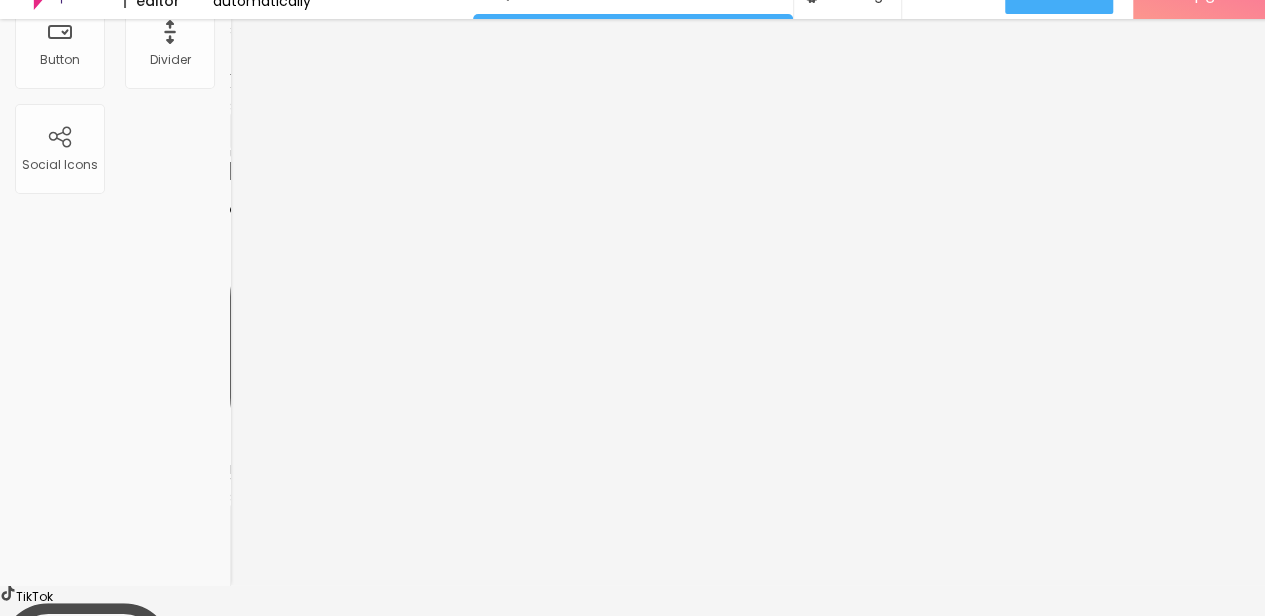 click on "Tumblr" at bounding box center (86, 2738) 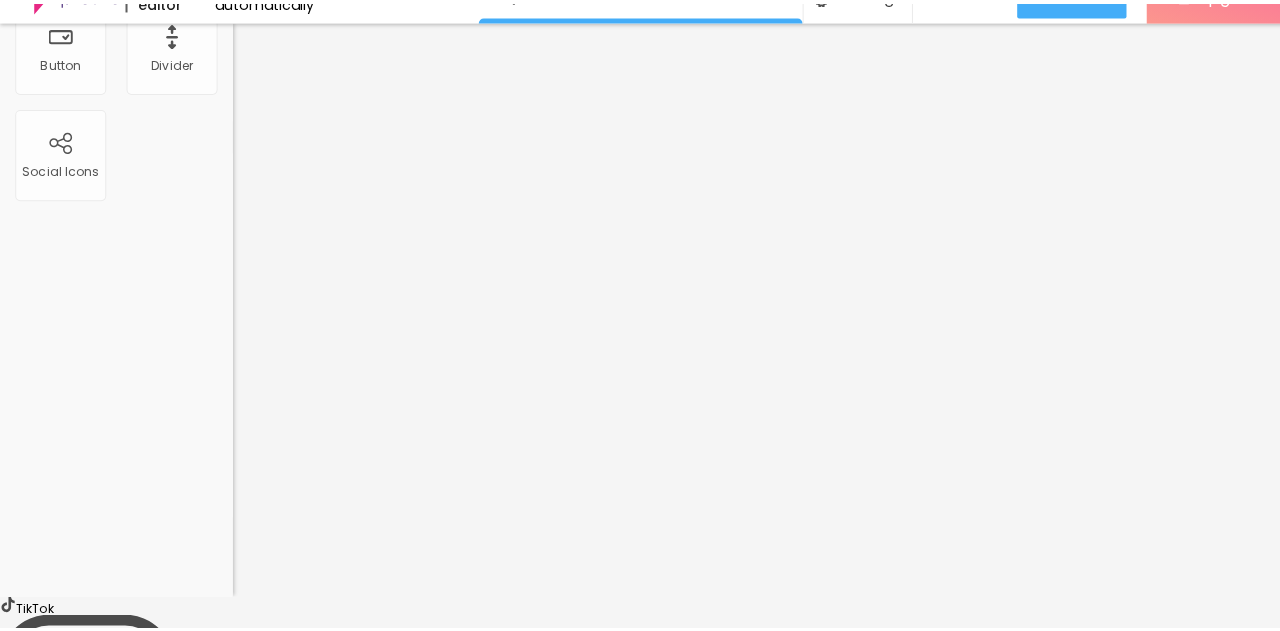scroll, scrollTop: 0, scrollLeft: 0, axis: both 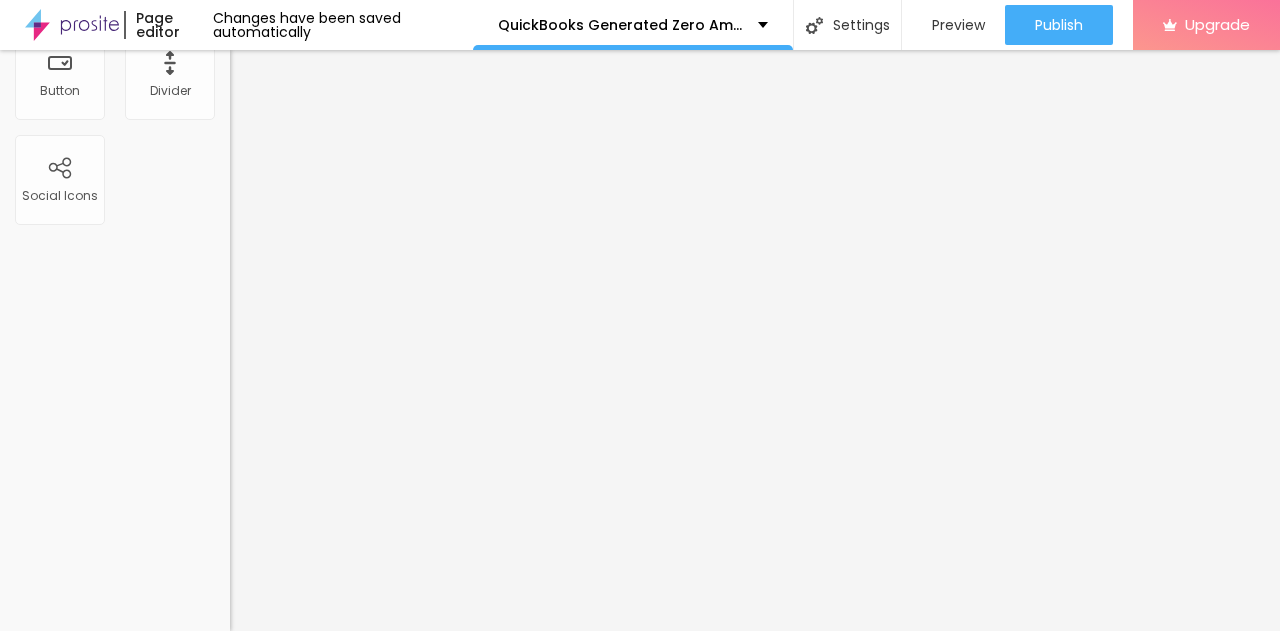 click on "https://isjem.com/wp-content/uploads/forminator/577_a14168a523758c9f765525c0af02e016/uploads/GFpyk1uFuiw3-QB-SUpport-usa.pdf" at bounding box center [350, 3815] 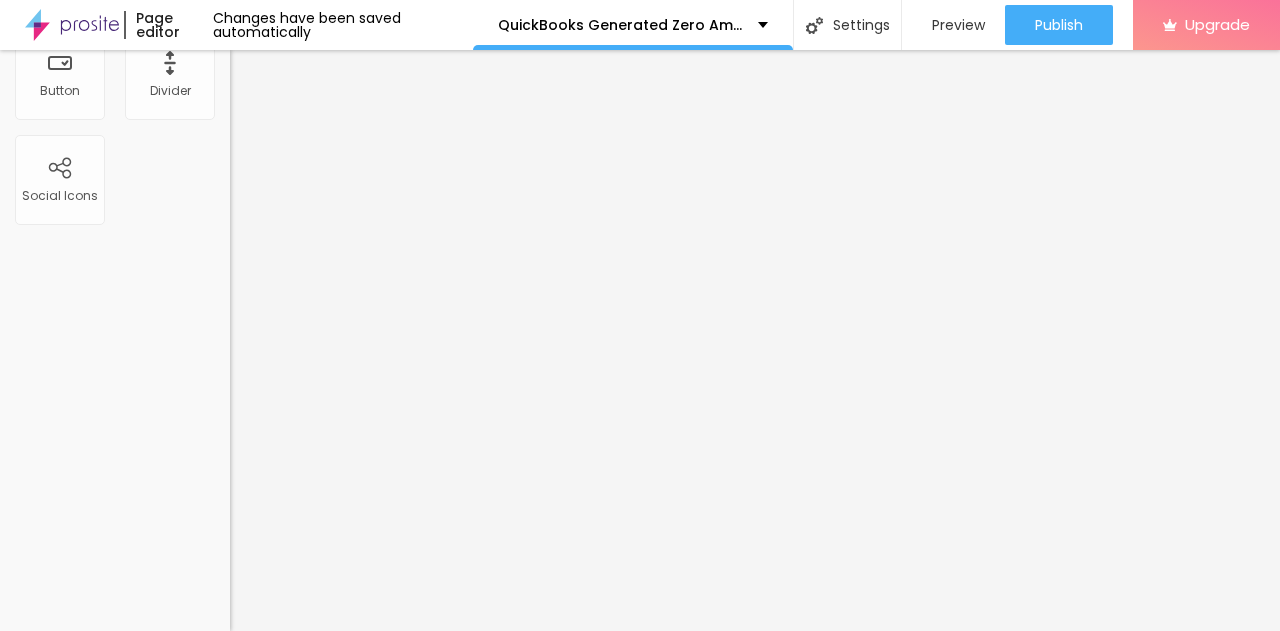 type on "https://isjem.com/wp-content/uploads/forminator/577_a14168a523758c9f765525c0af02e016/uploads/Pk0XV2EreNqQ-contact-QB-Error-SUpport.pdf" 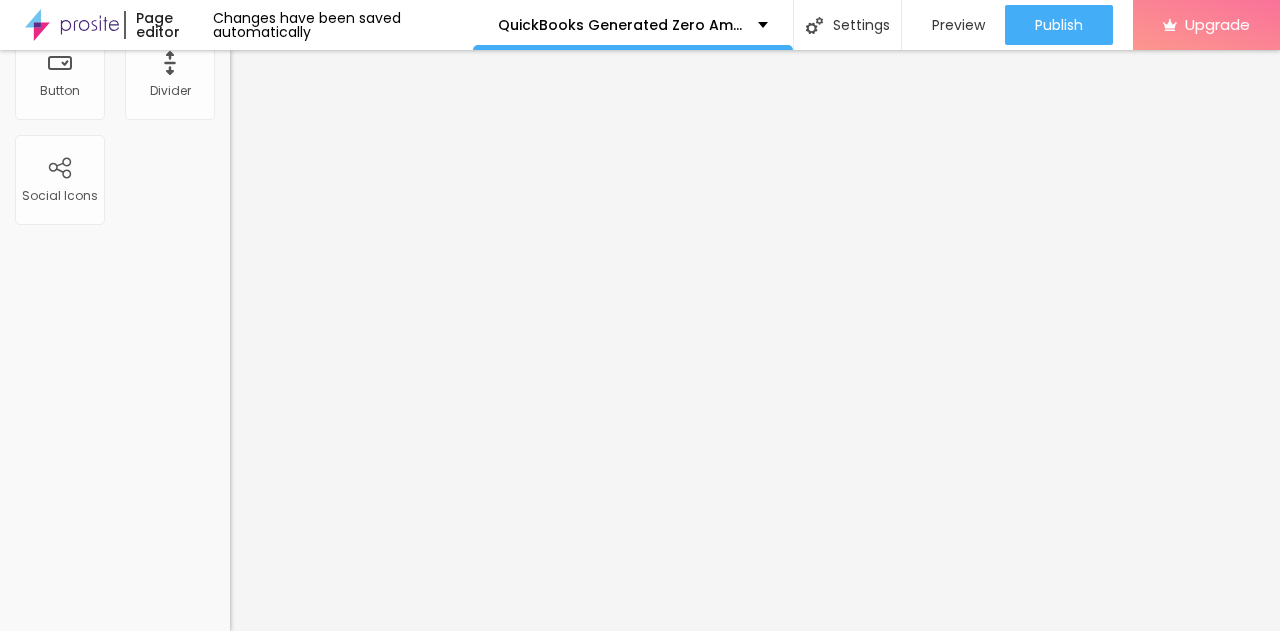 scroll, scrollTop: 0, scrollLeft: 0, axis: both 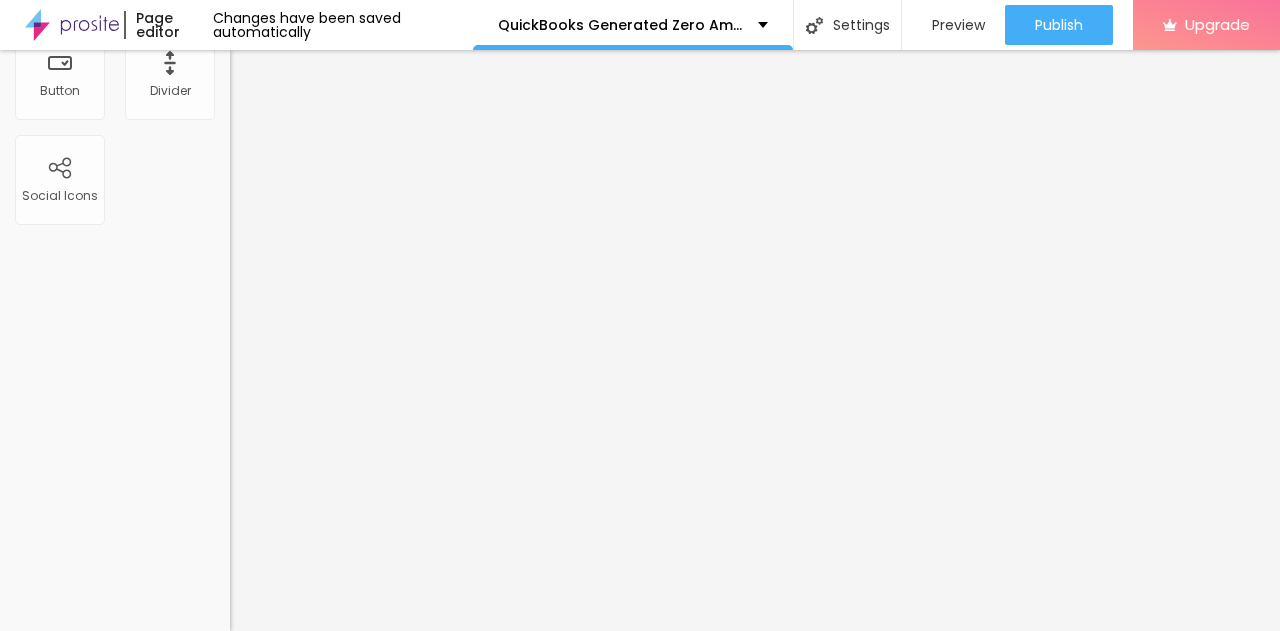 click on "Facebook" at bounding box center [345, 4126] 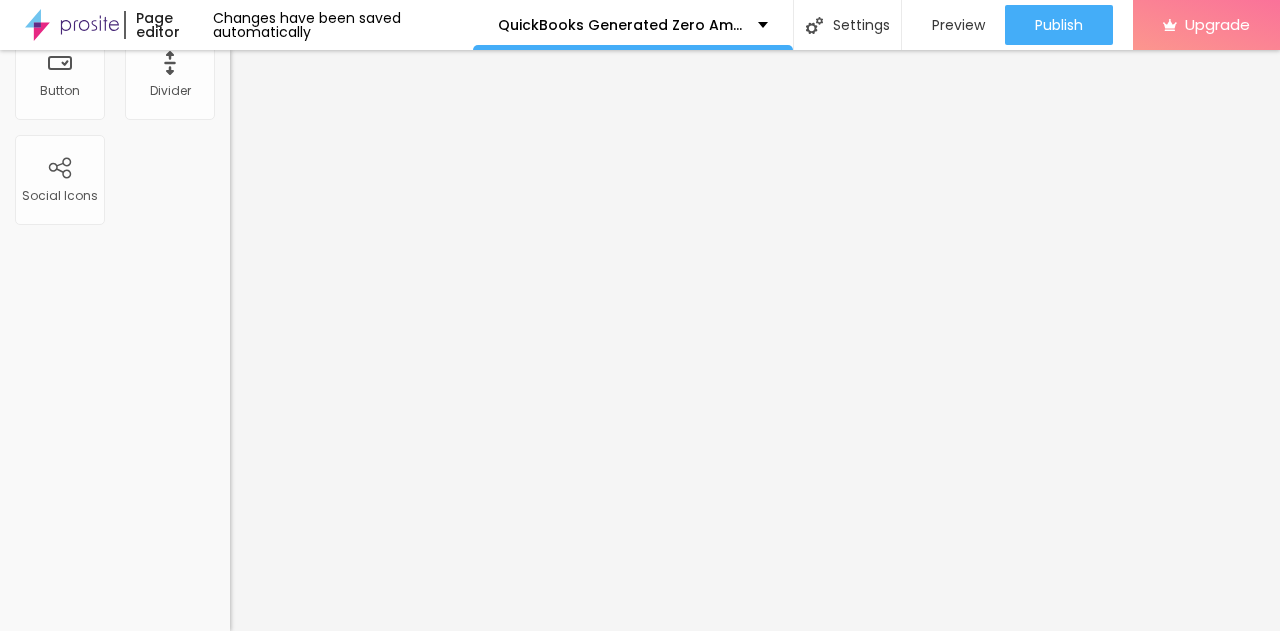 click on "https://" at bounding box center [350, 4422] 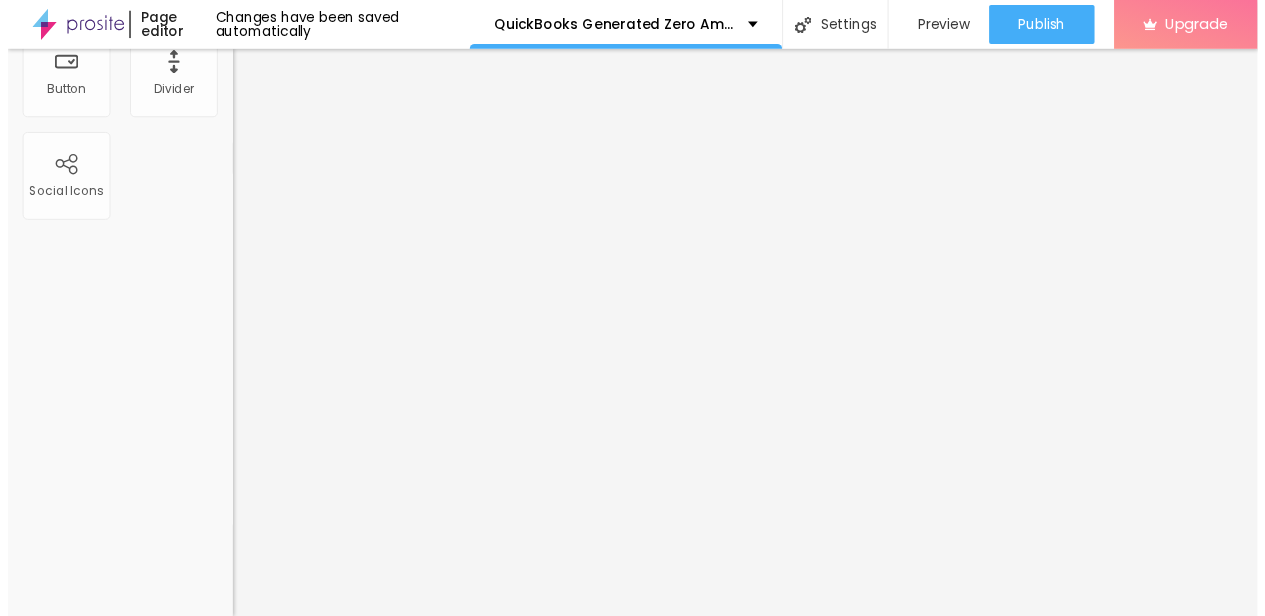 scroll, scrollTop: 0, scrollLeft: 0, axis: both 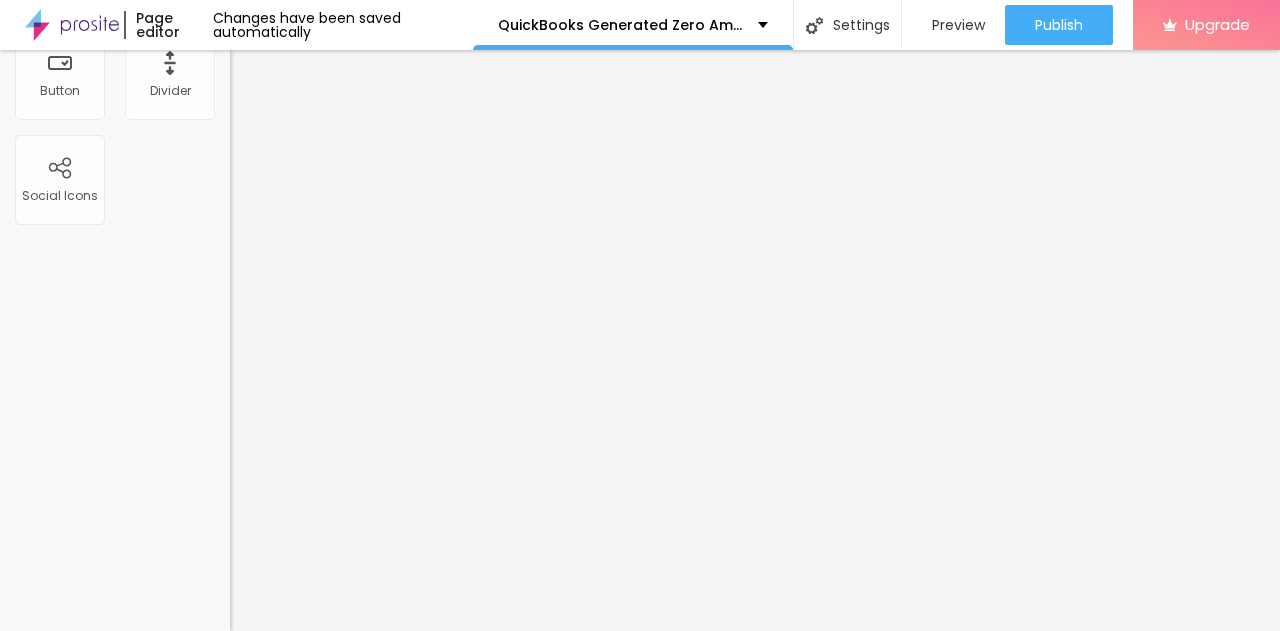 click on "Facebook" at bounding box center (345, 4280) 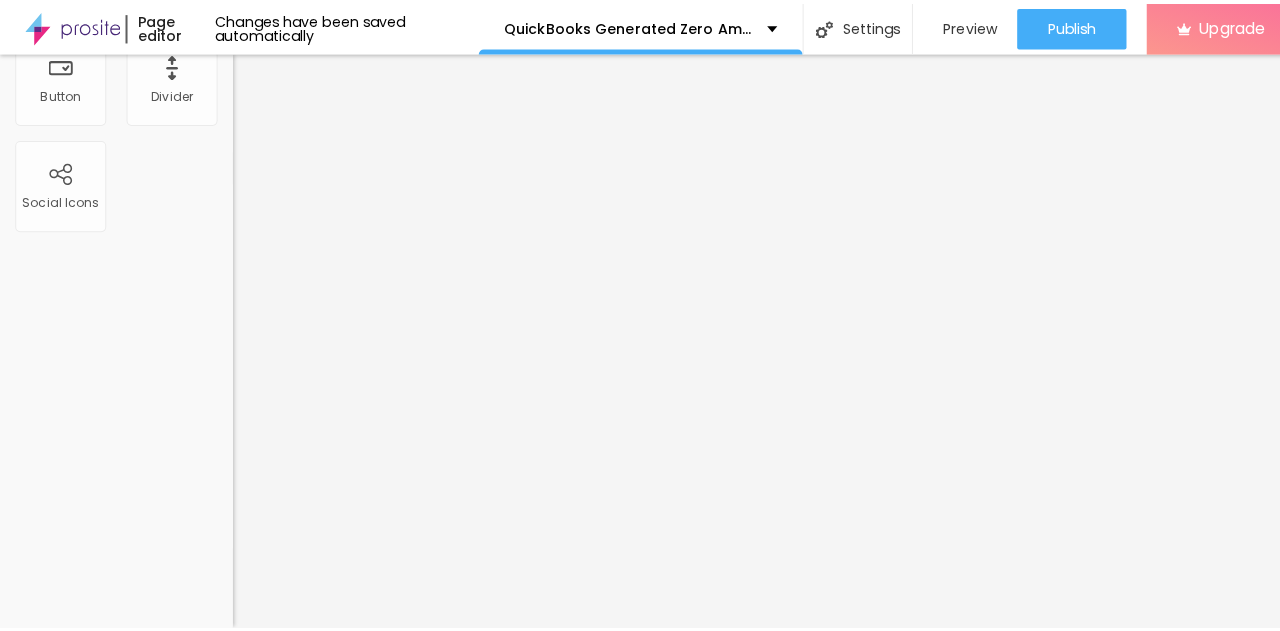 scroll, scrollTop: 270, scrollLeft: 0, axis: vertical 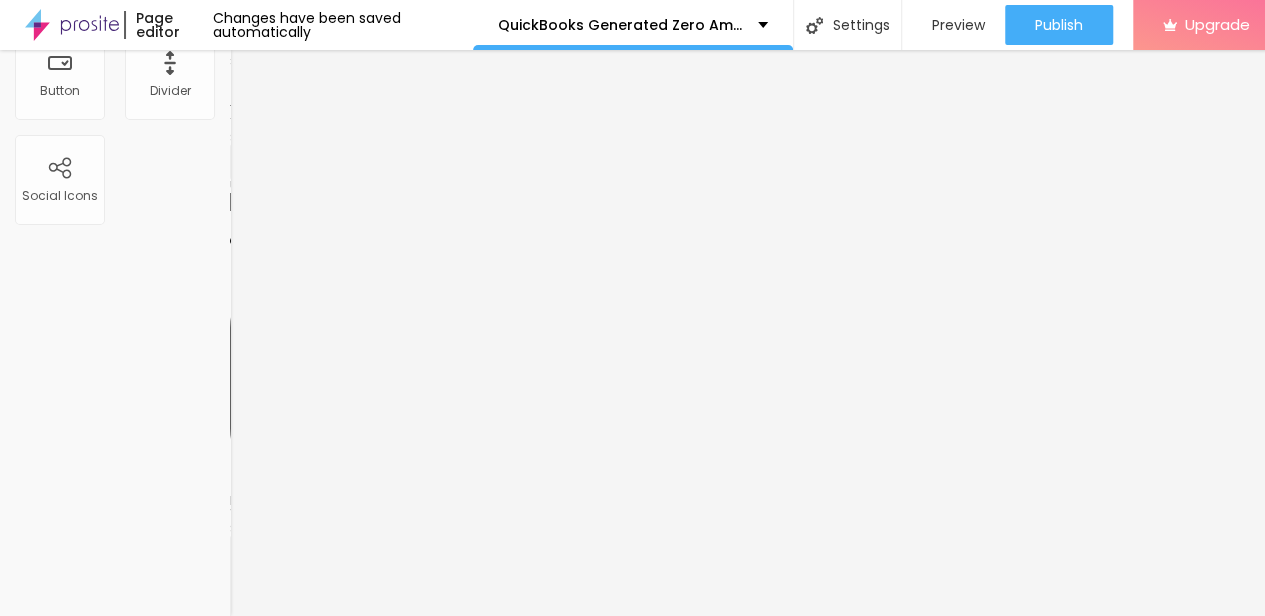 click on "Flickr" at bounding box center [86, 2584] 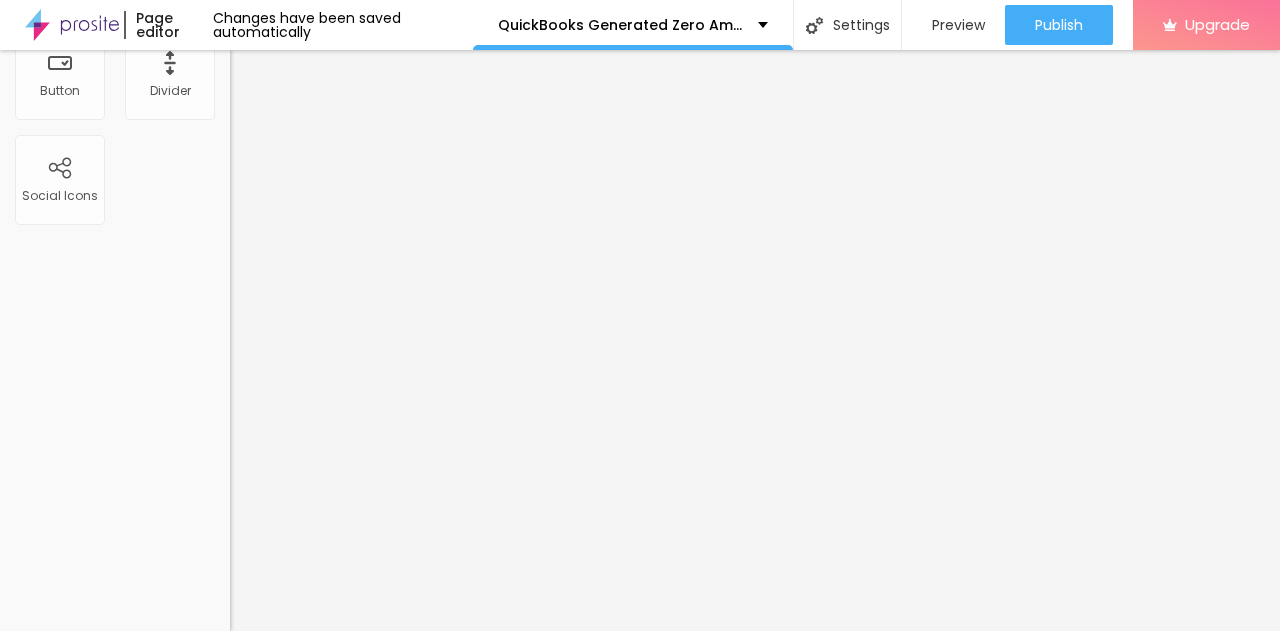 click on "+ Add Icon" at bounding box center [272, 4488] 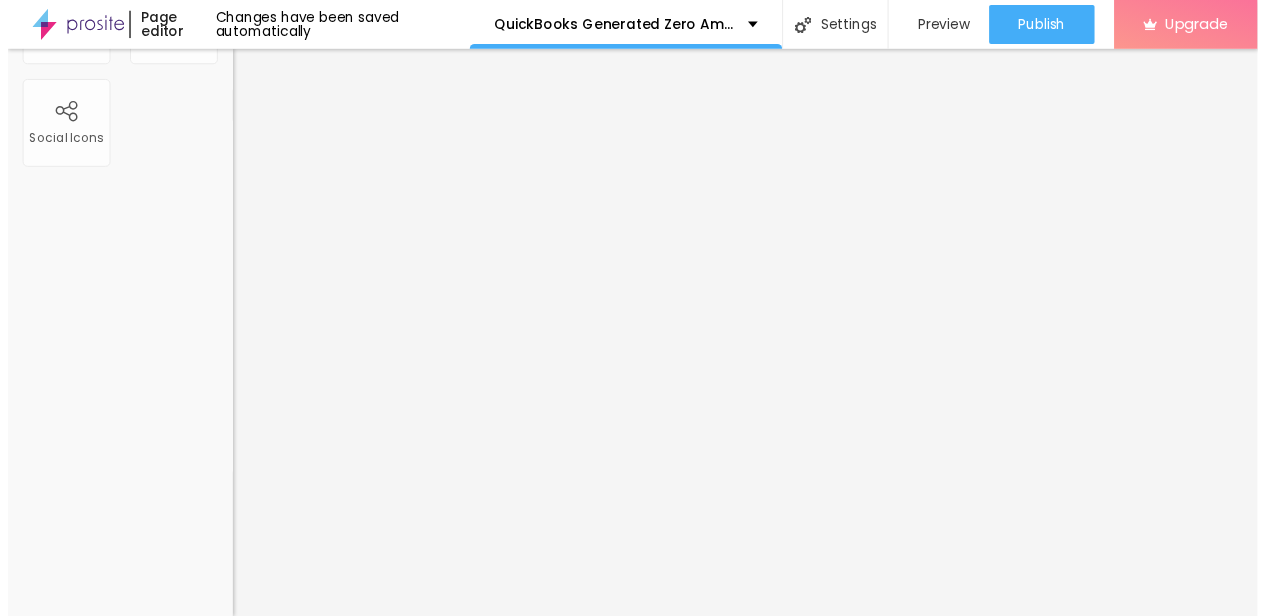 scroll, scrollTop: 169, scrollLeft: 0, axis: vertical 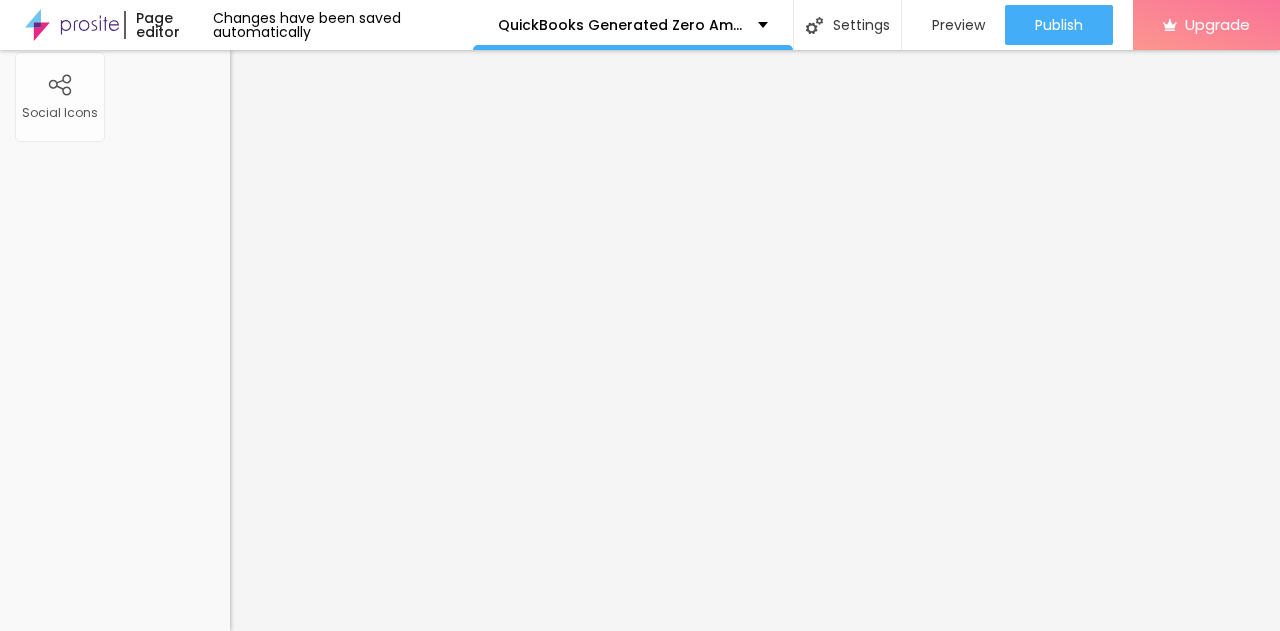 click on "Facebook" at bounding box center (345, 4649) 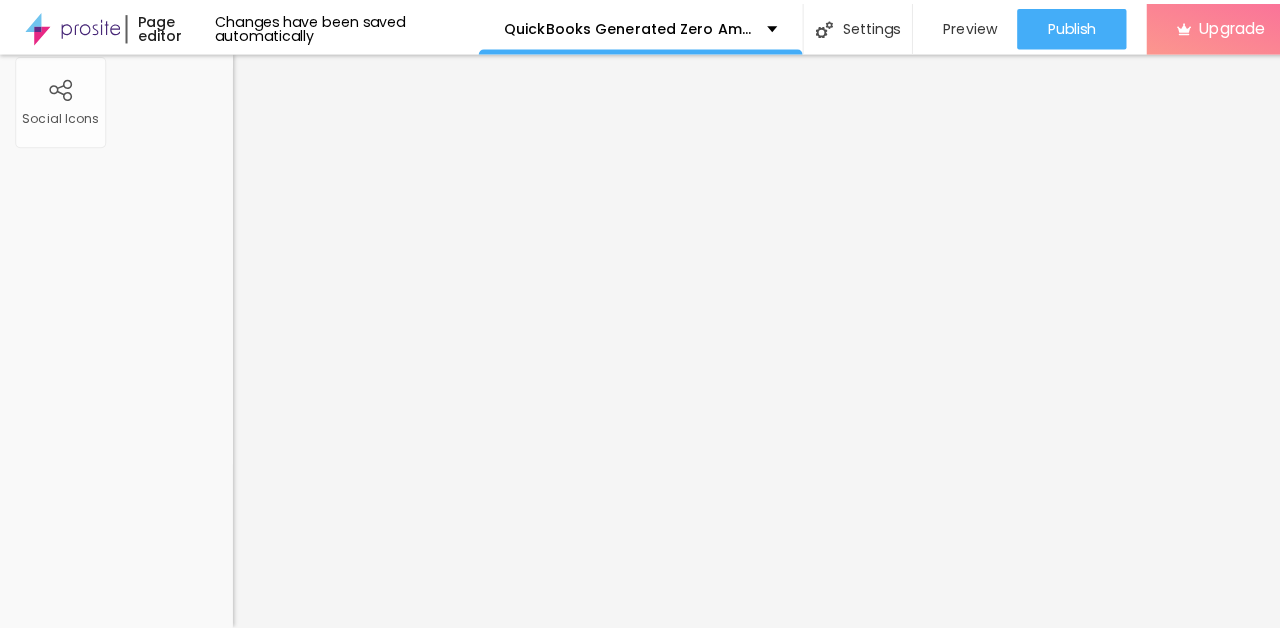 scroll, scrollTop: 270, scrollLeft: 0, axis: vertical 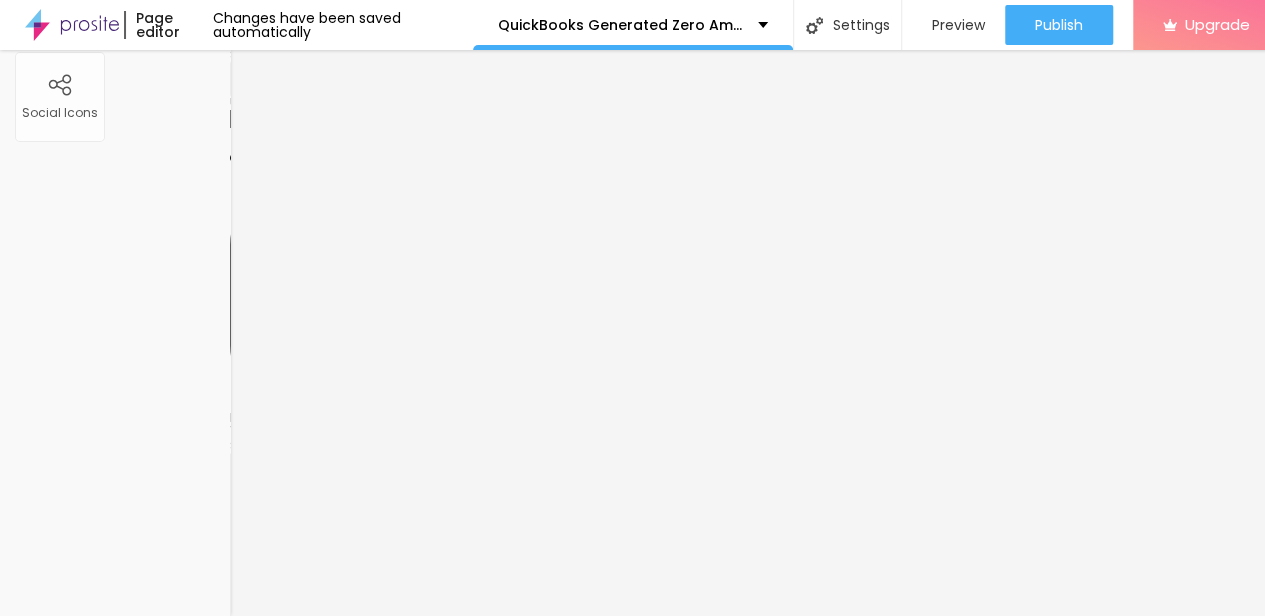 click on "Spotify" at bounding box center [86, 2398] 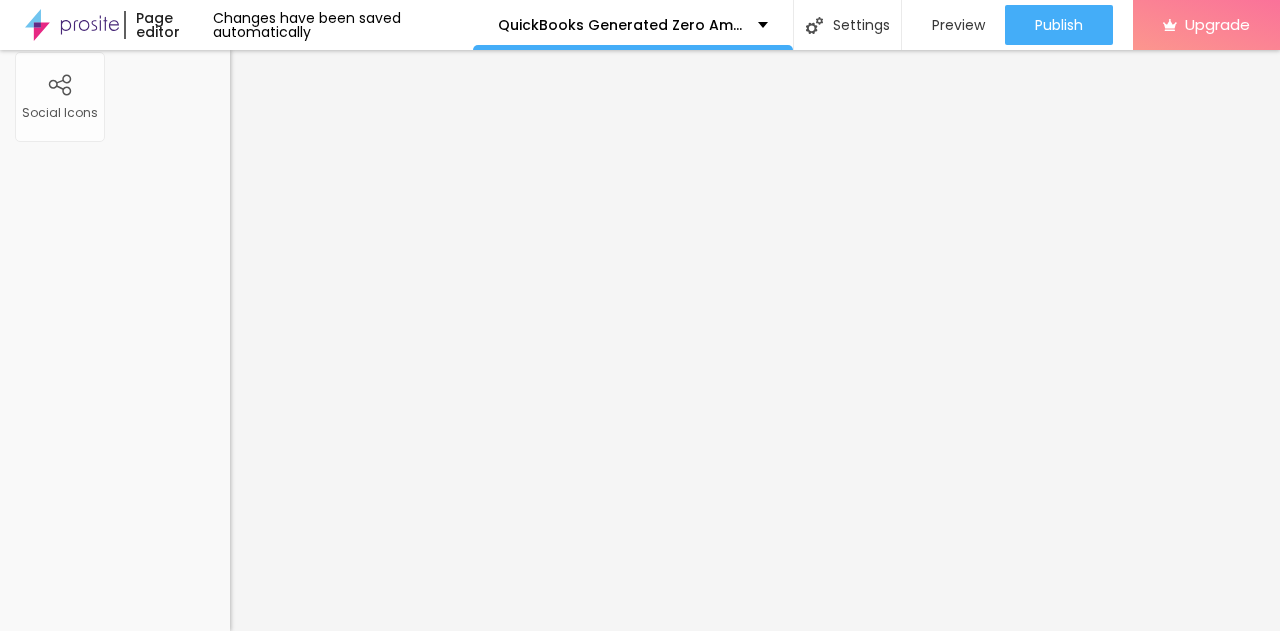 click on "https://" at bounding box center [350, 4945] 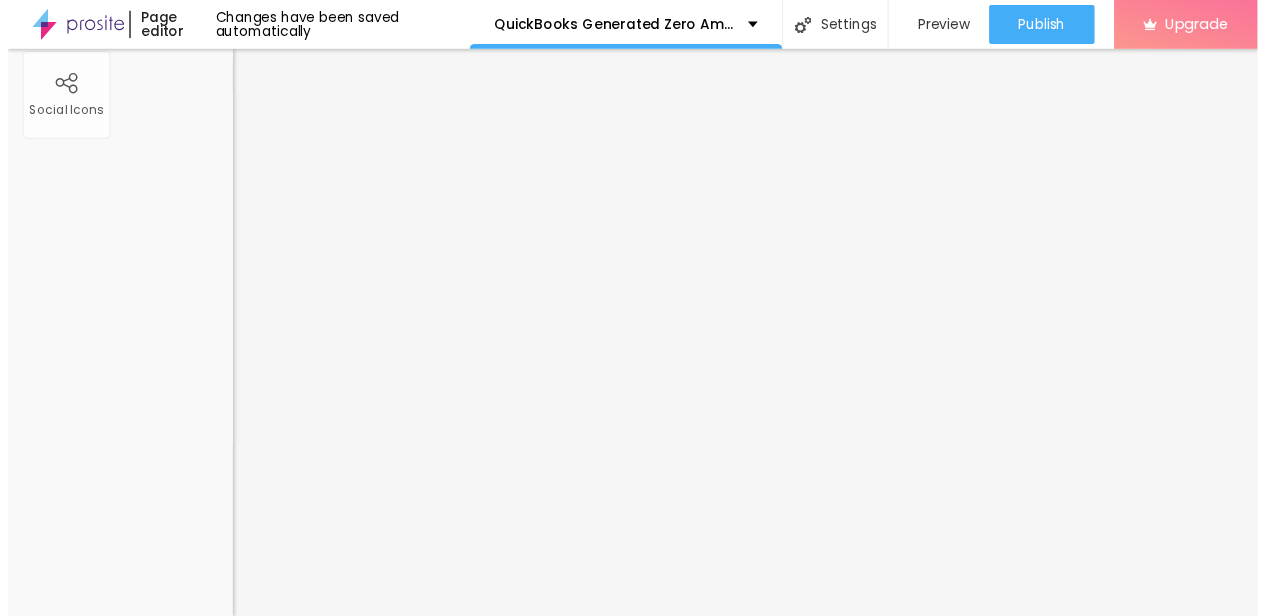 scroll, scrollTop: 0, scrollLeft: 0, axis: both 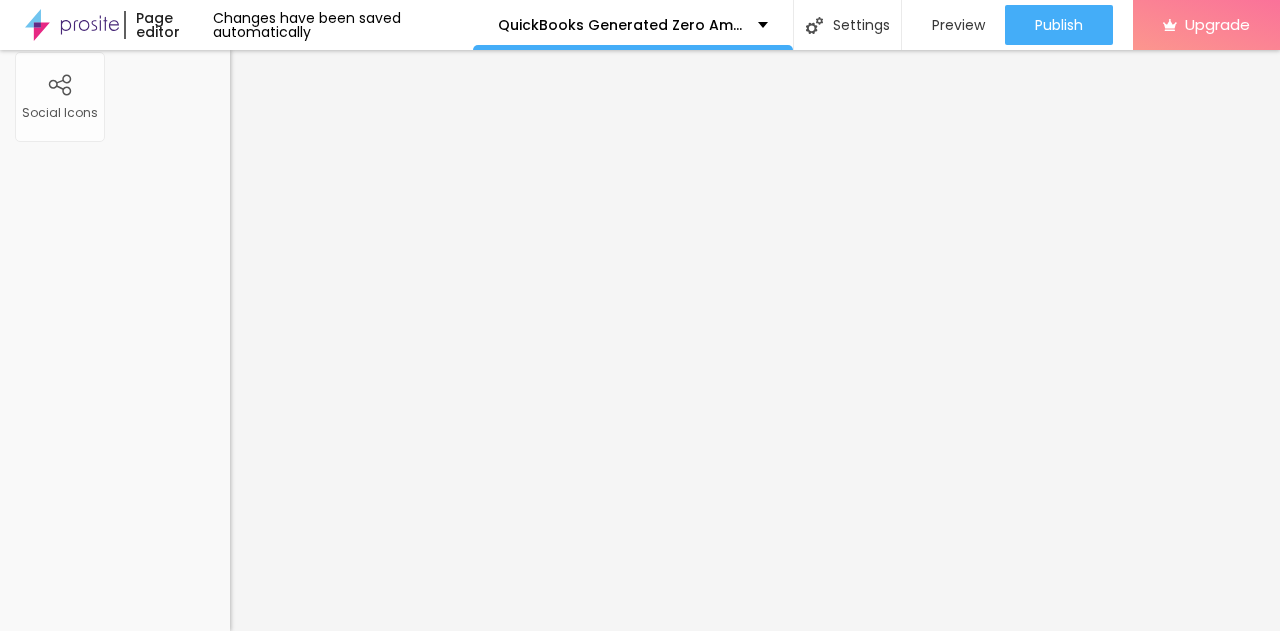 click on "Facebook" at bounding box center (345, 5410) 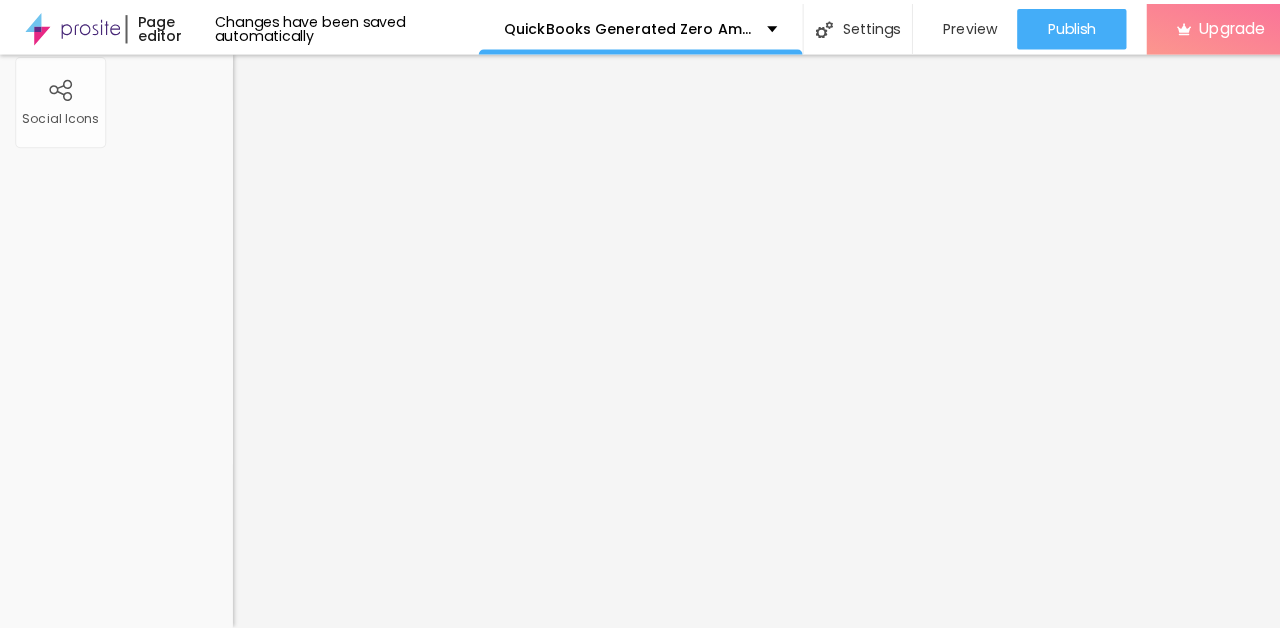 scroll, scrollTop: 270, scrollLeft: 0, axis: vertical 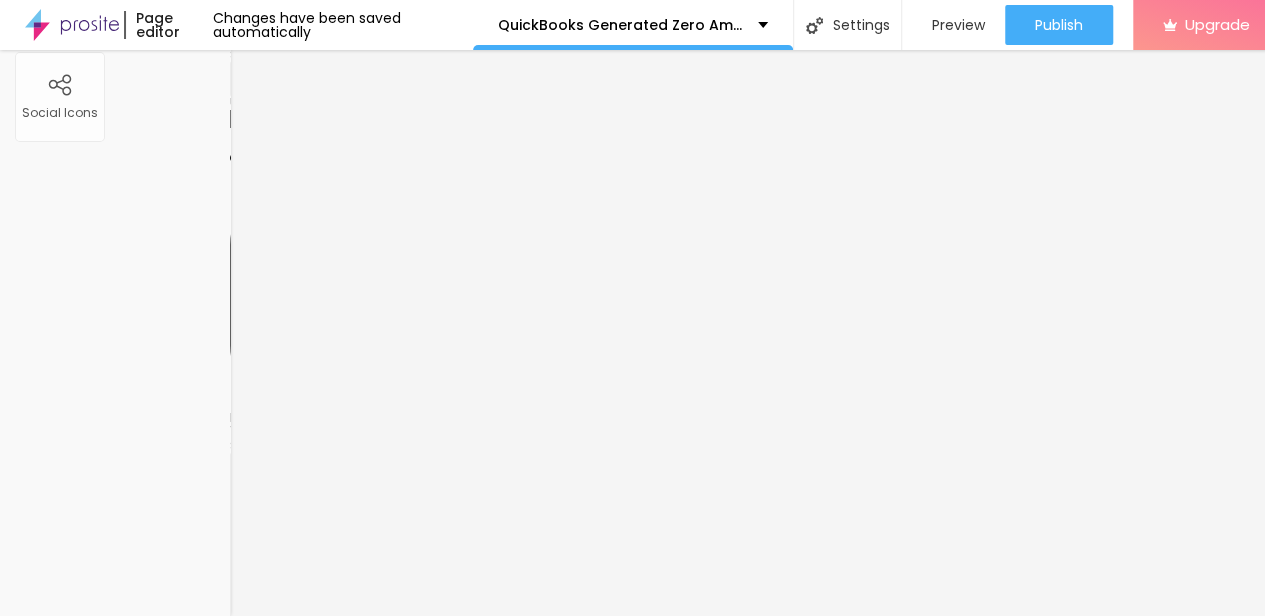 click on "Linkedin" at bounding box center [86, 2212] 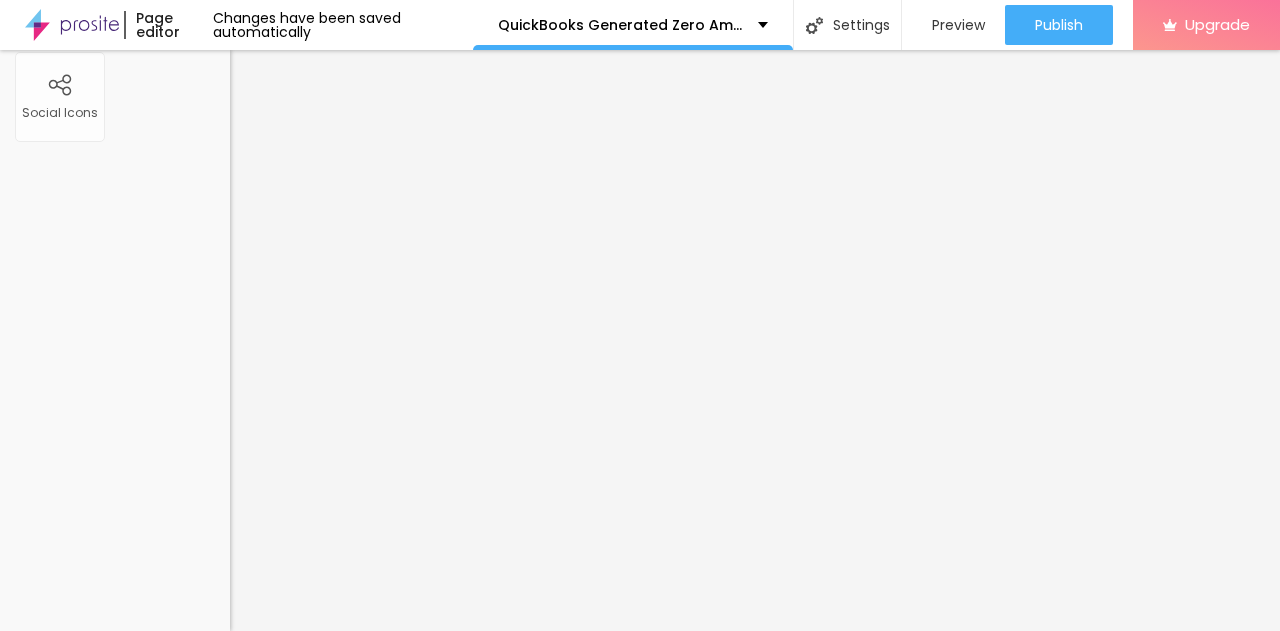 click on "+ Add Icon" at bounding box center (272, 5619) 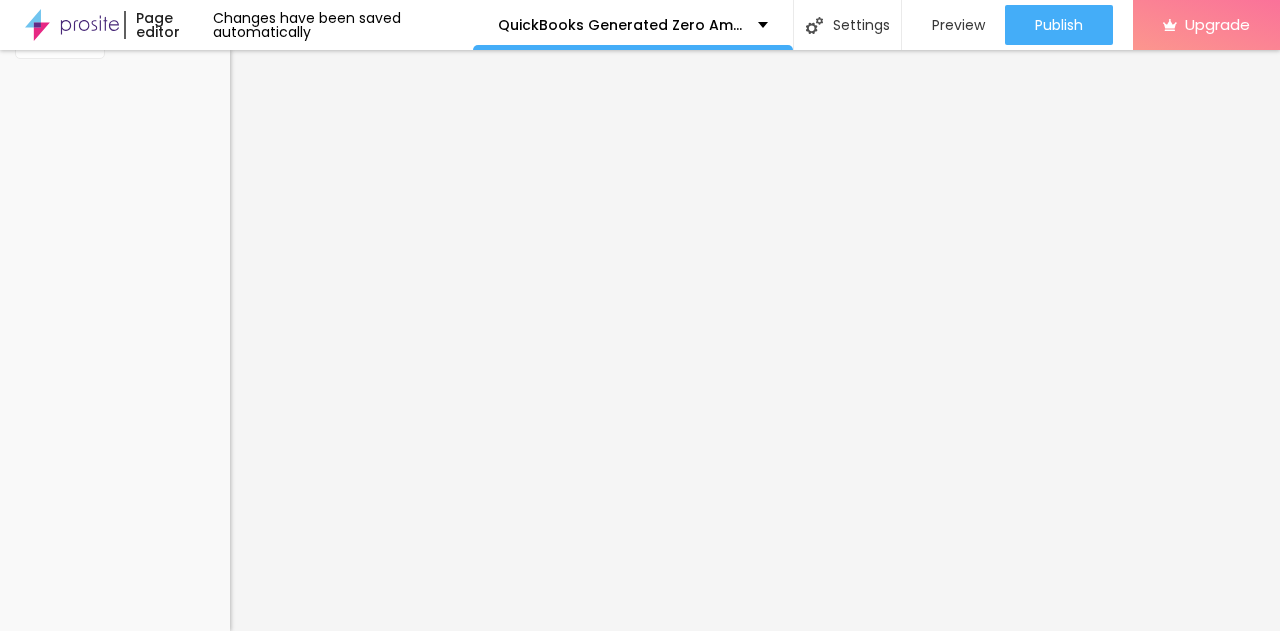 click on "Facebook" at bounding box center (345, 5780) 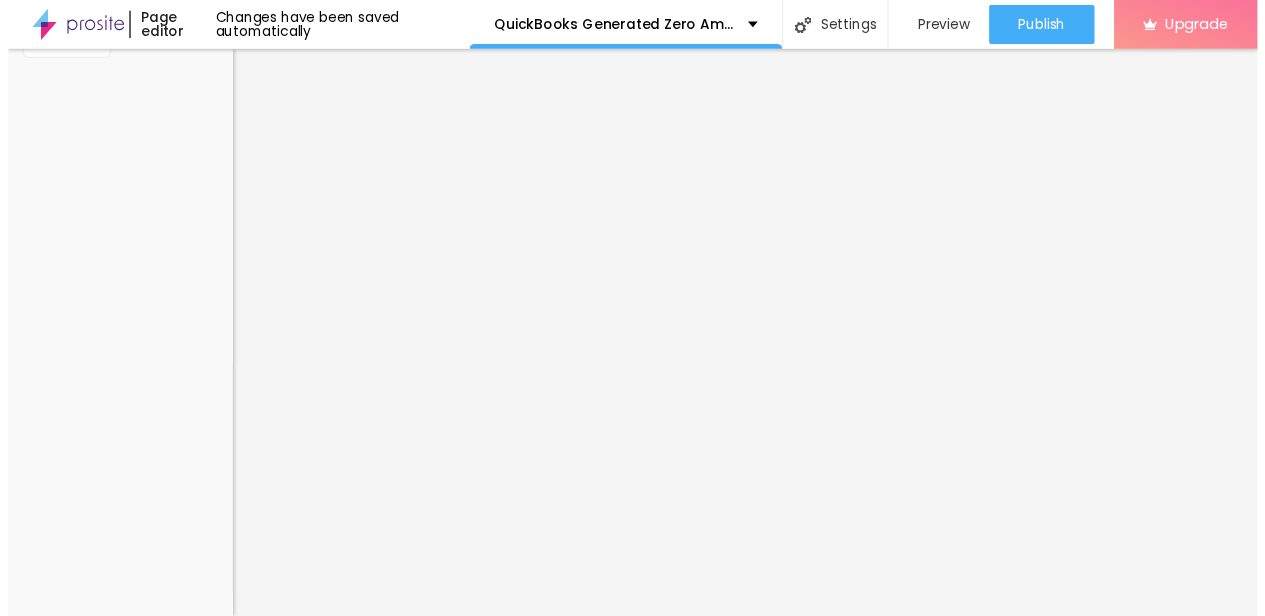 scroll, scrollTop: 0, scrollLeft: 0, axis: both 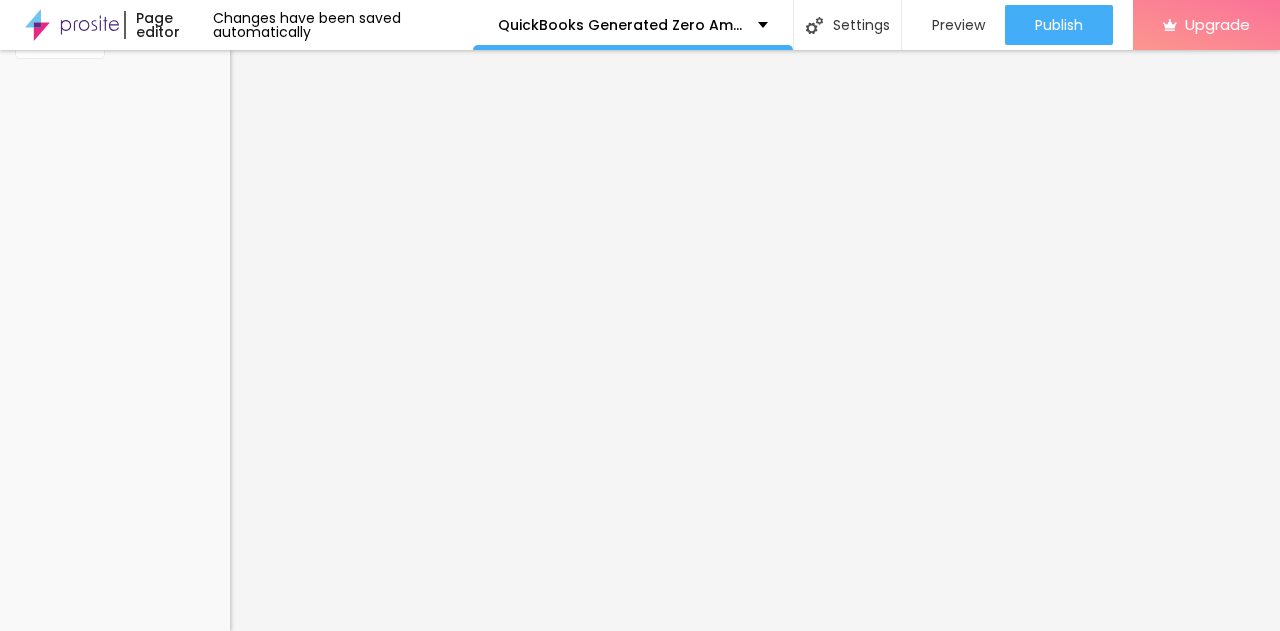 click on "Facebook" at bounding box center (345, 5934) 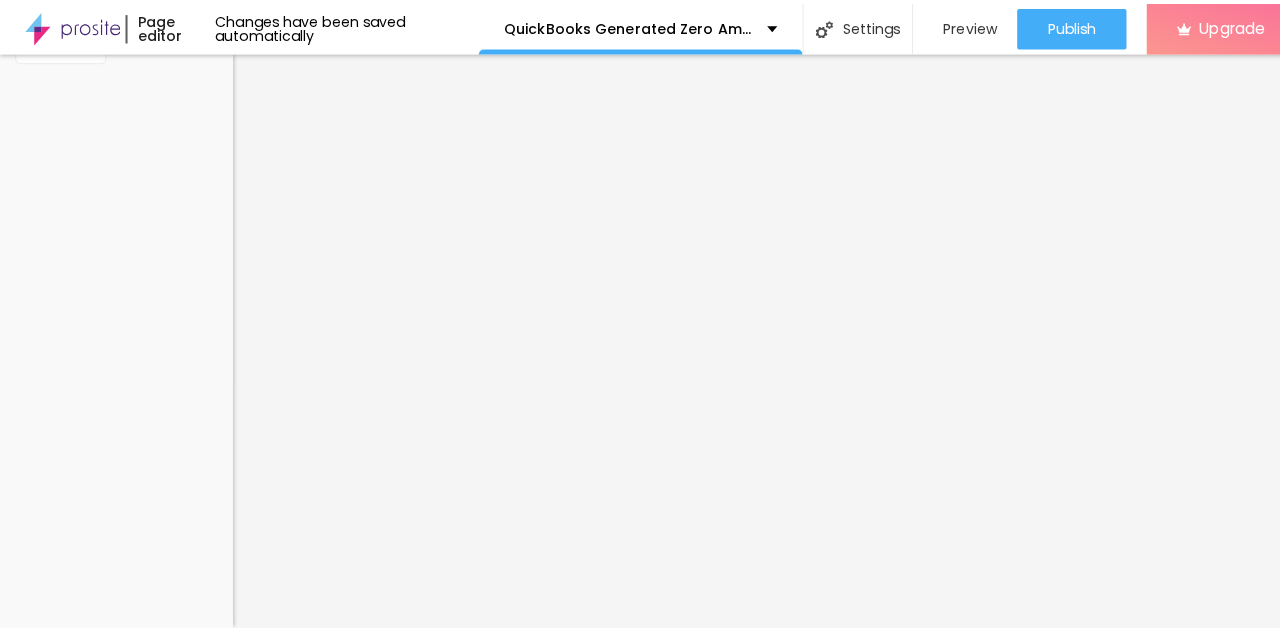 scroll, scrollTop: 170, scrollLeft: 0, axis: vertical 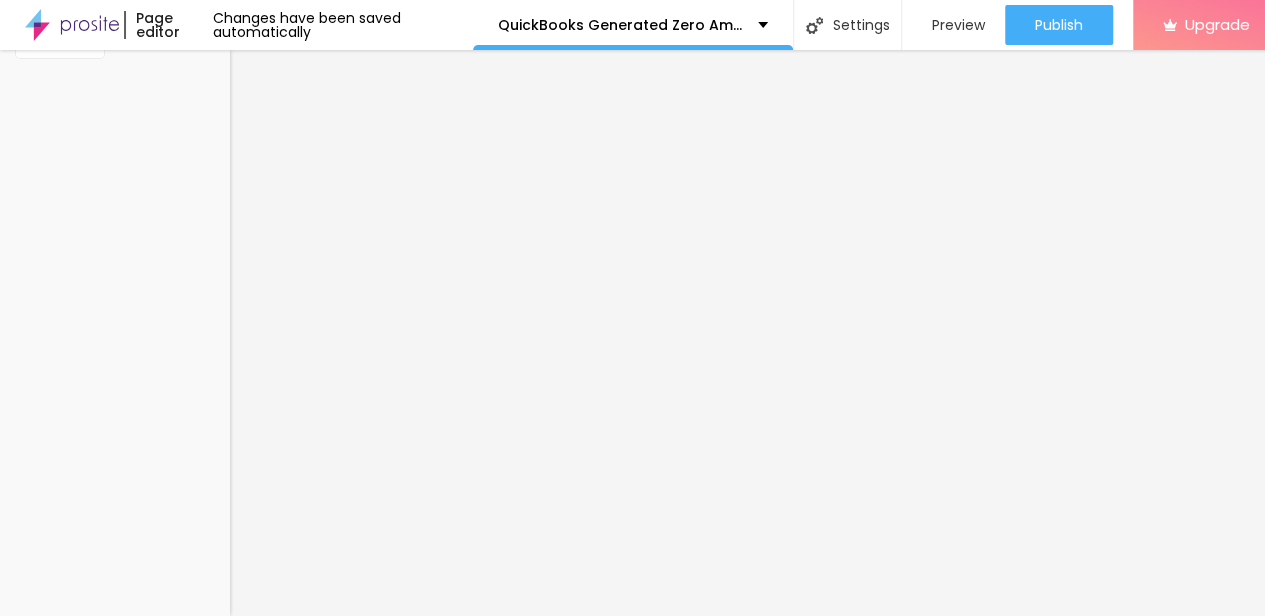click on "Twitter" at bounding box center [86, 2027] 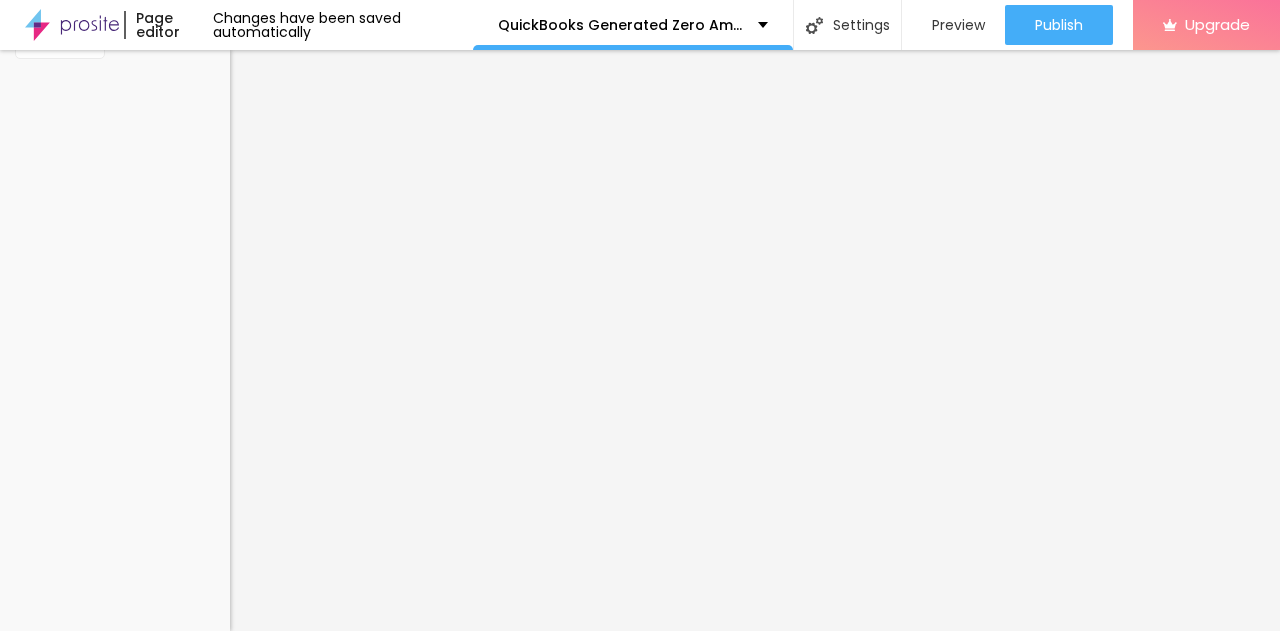 click on "+ Add Icon" at bounding box center [272, 6143] 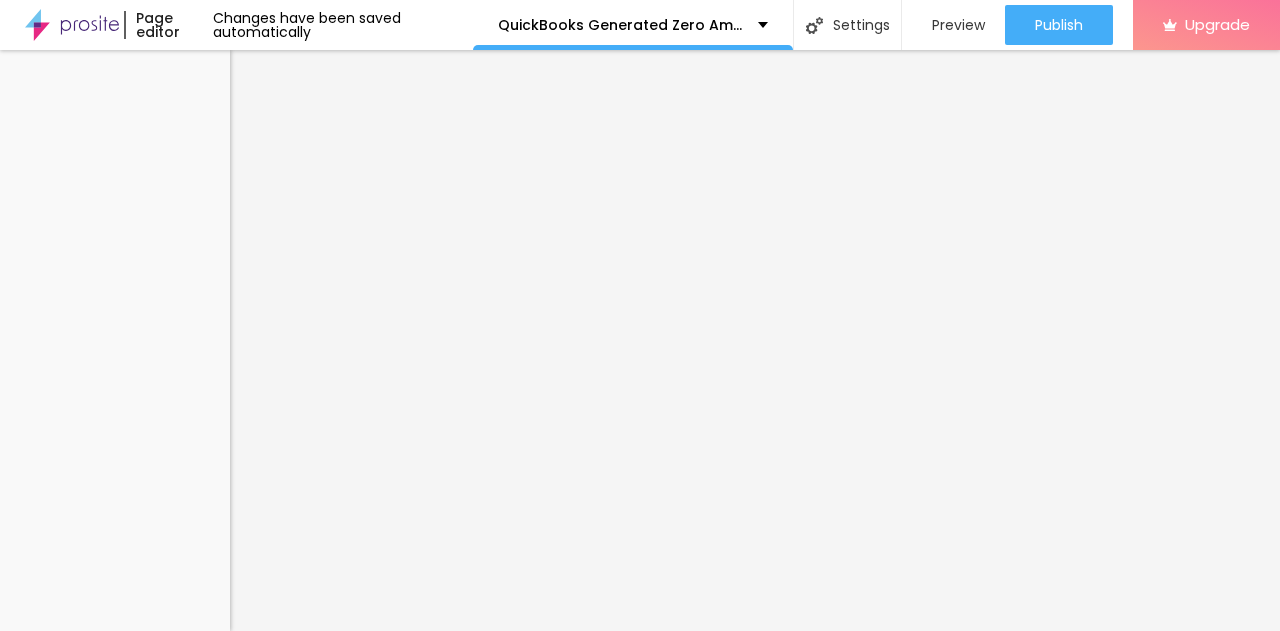 scroll, scrollTop: 293, scrollLeft: 0, axis: vertical 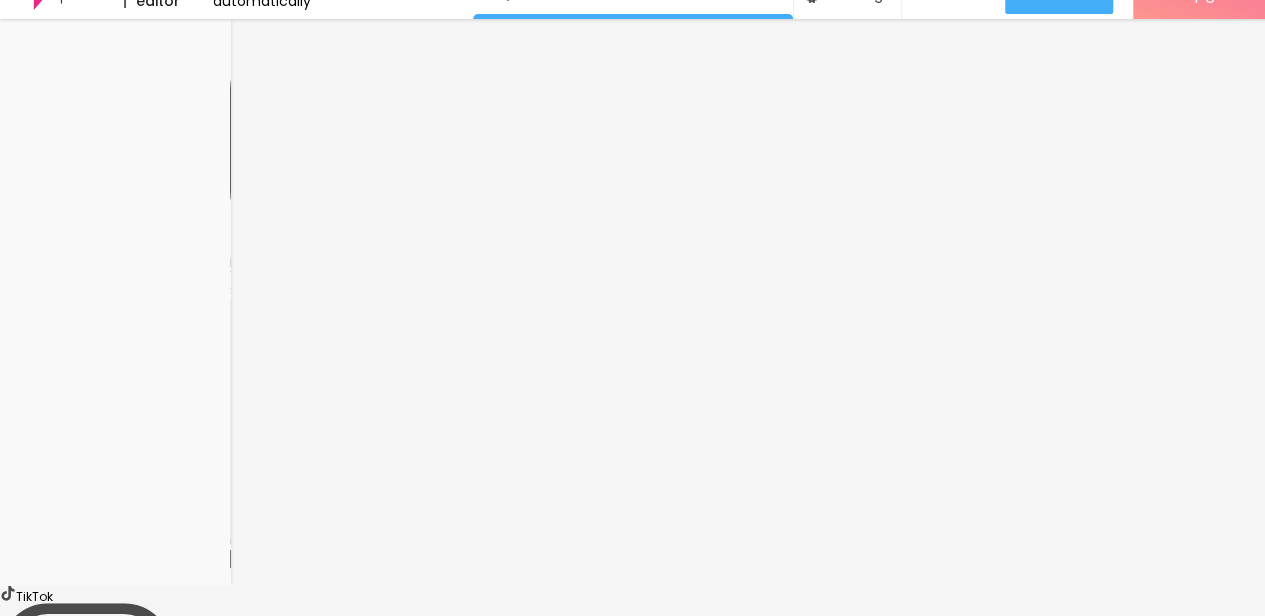 click on "Snapchat" at bounding box center (86, 3295) 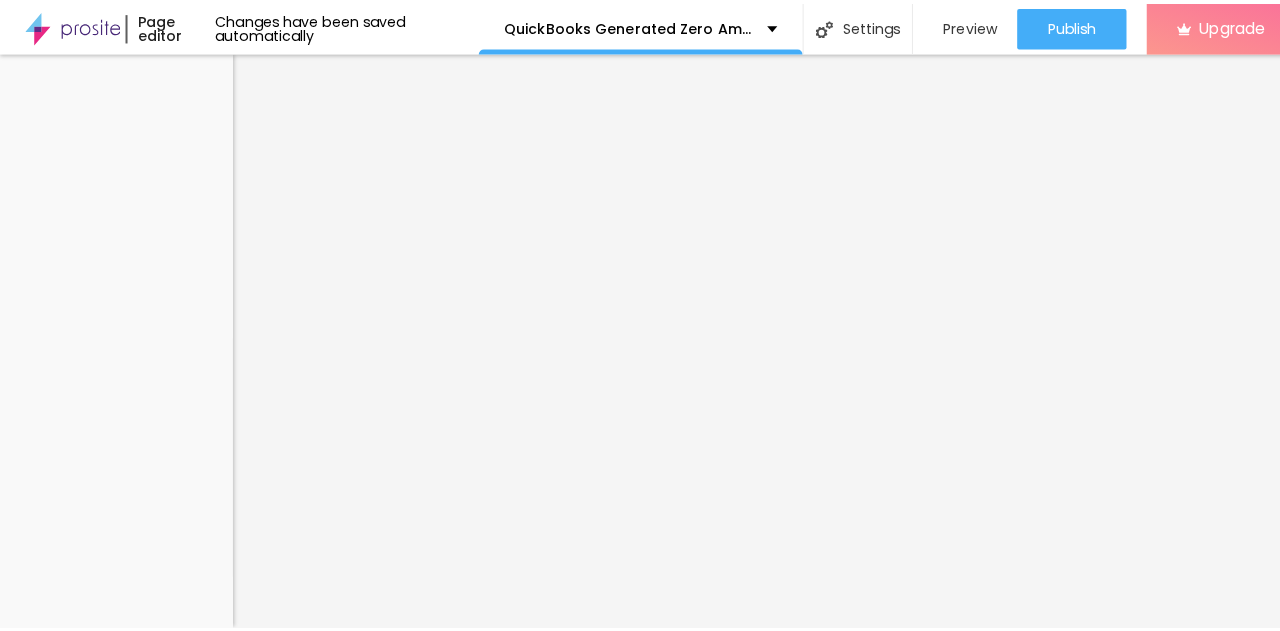 scroll, scrollTop: 0, scrollLeft: 0, axis: both 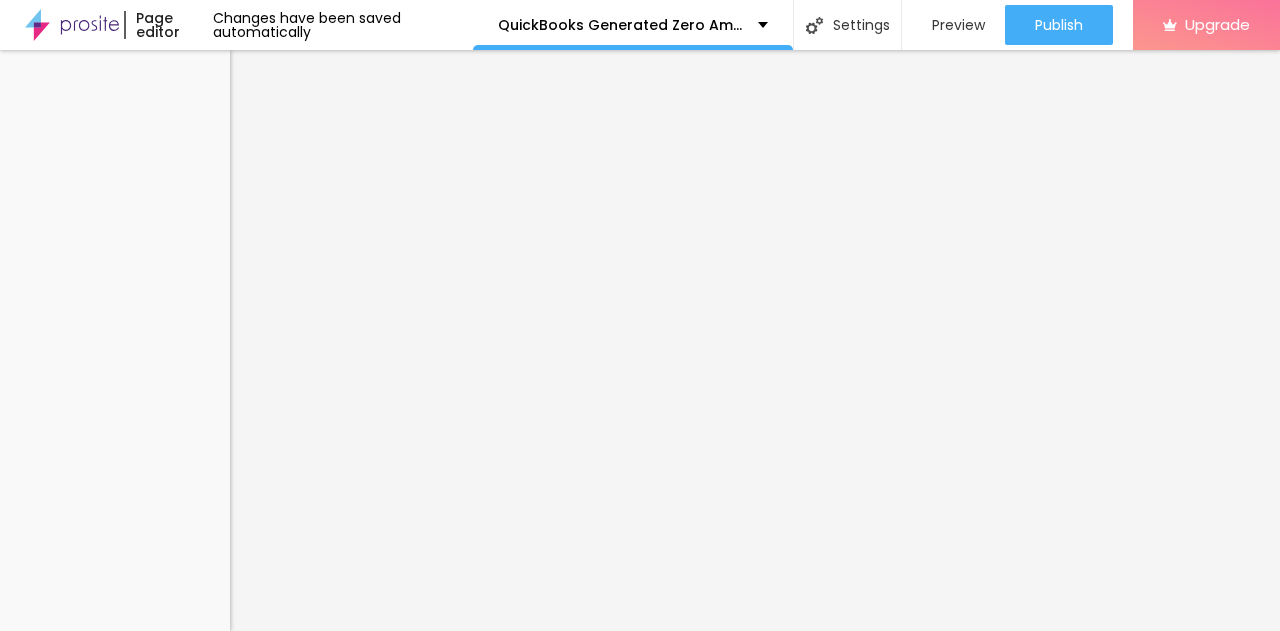 click on "+ Add Icon" at bounding box center [272, 6709] 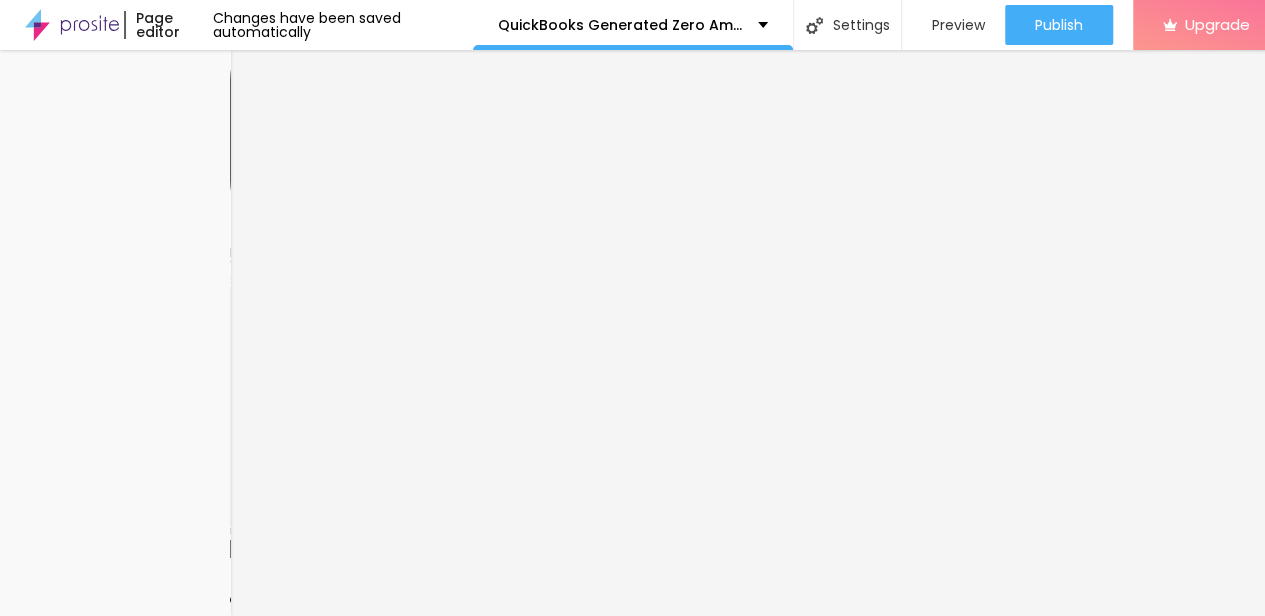 click on "TikTok" at bounding box center (86, 625) 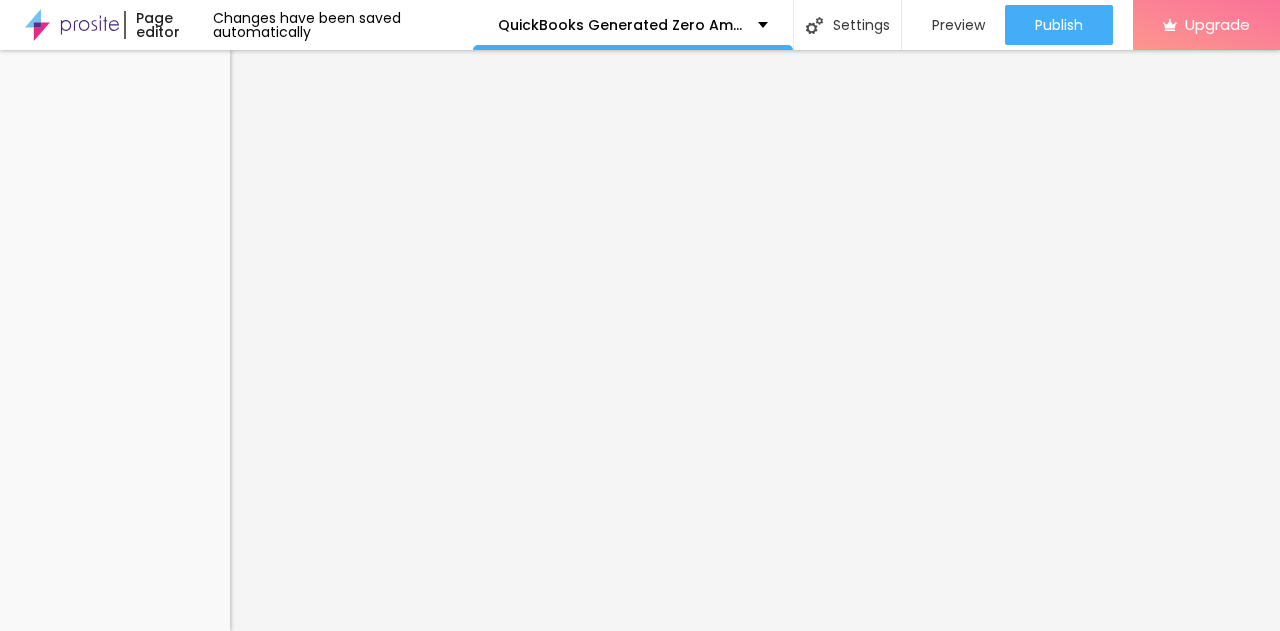 scroll, scrollTop: 0, scrollLeft: 0, axis: both 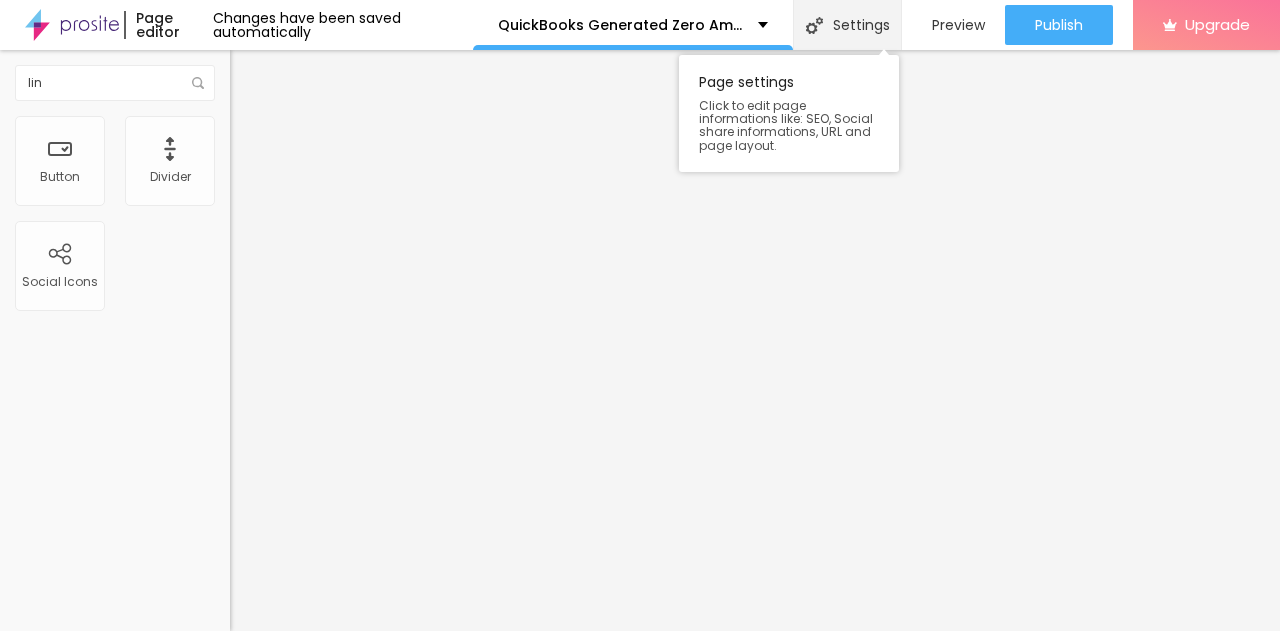 click on "Settings" at bounding box center (847, 25) 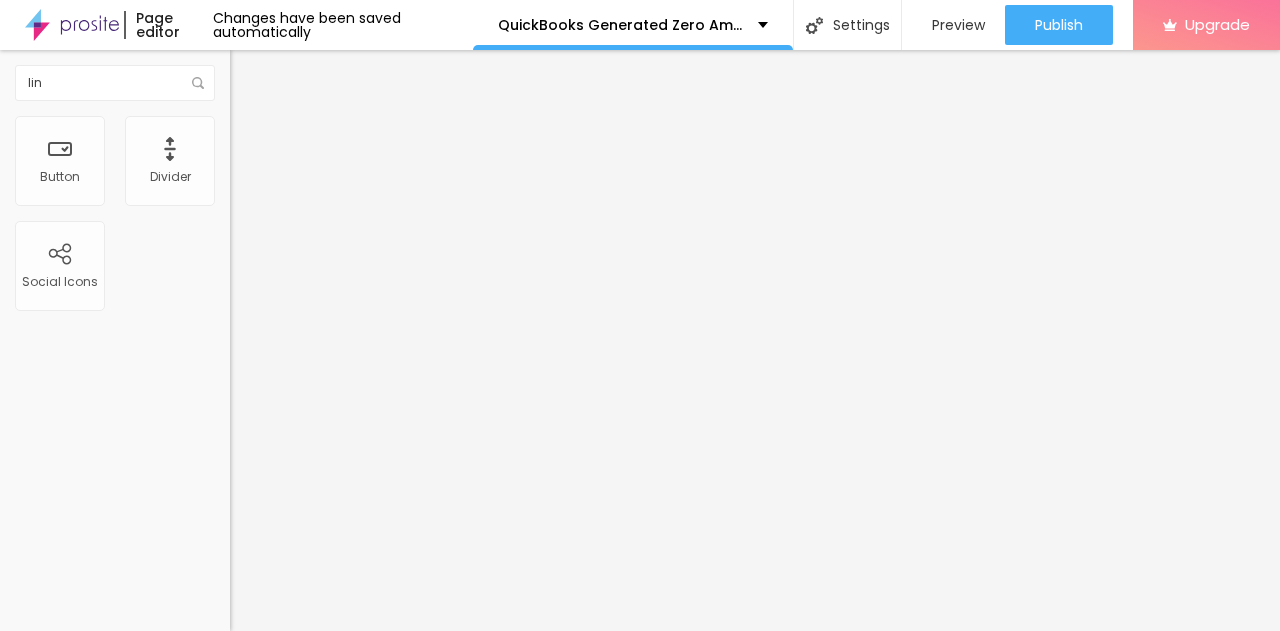 click on "Social Media" at bounding box center (640, 679) 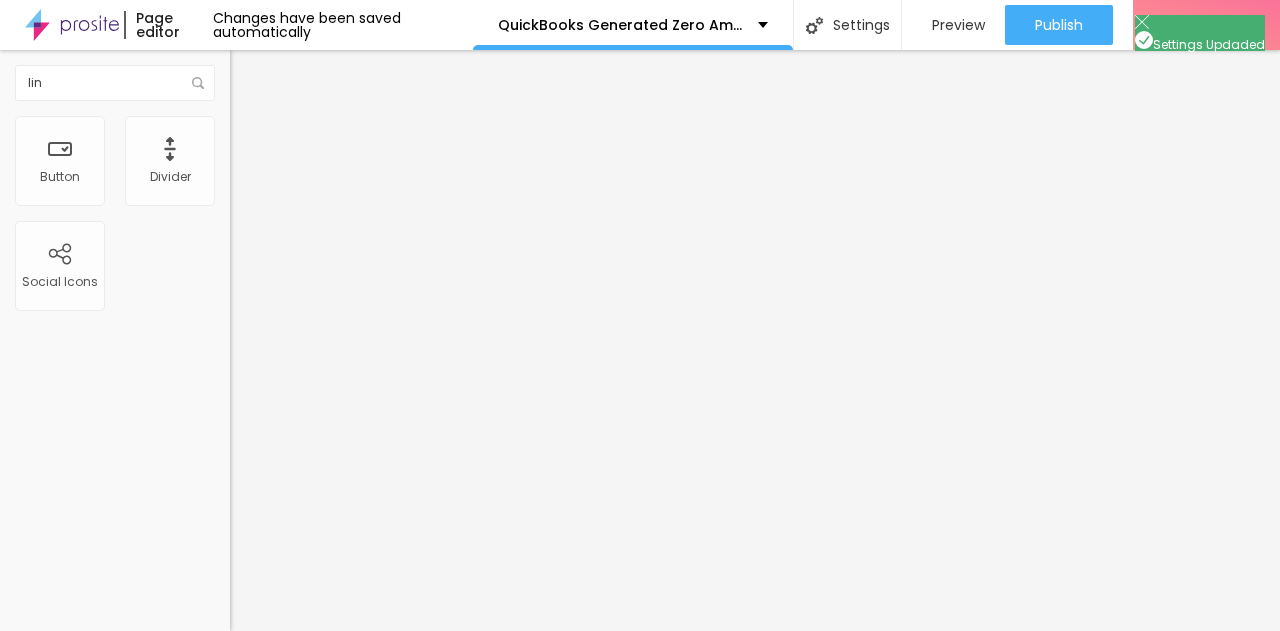 click at bounding box center [640, 652] 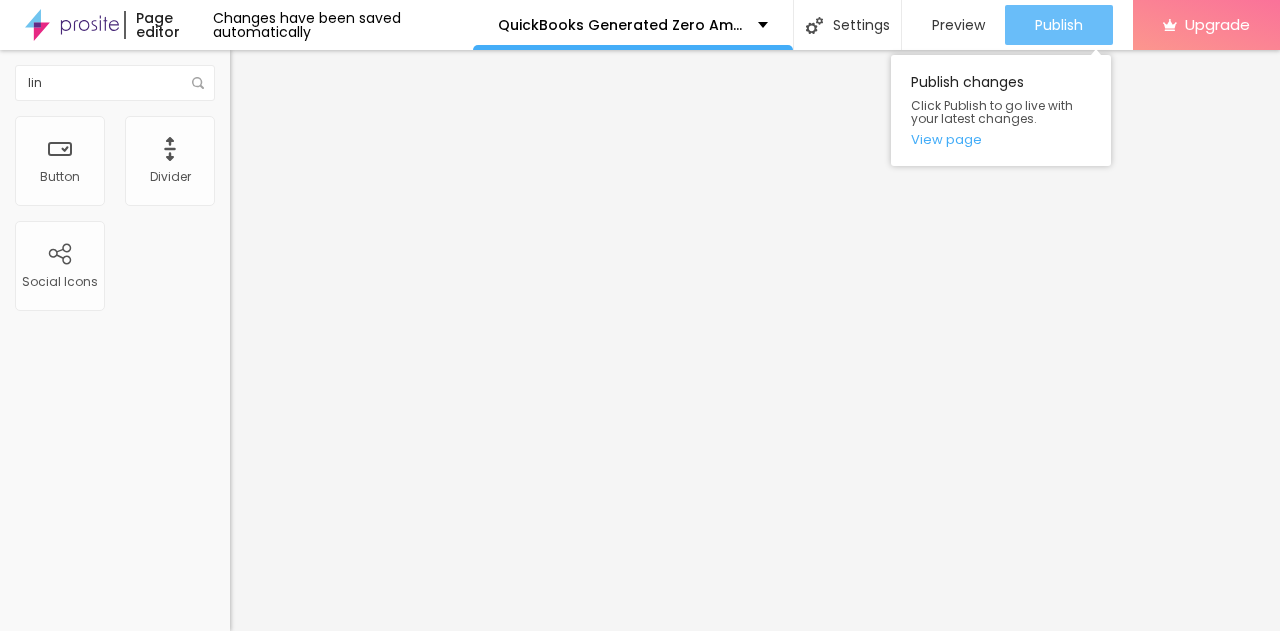 click on "Publish" at bounding box center (1059, 25) 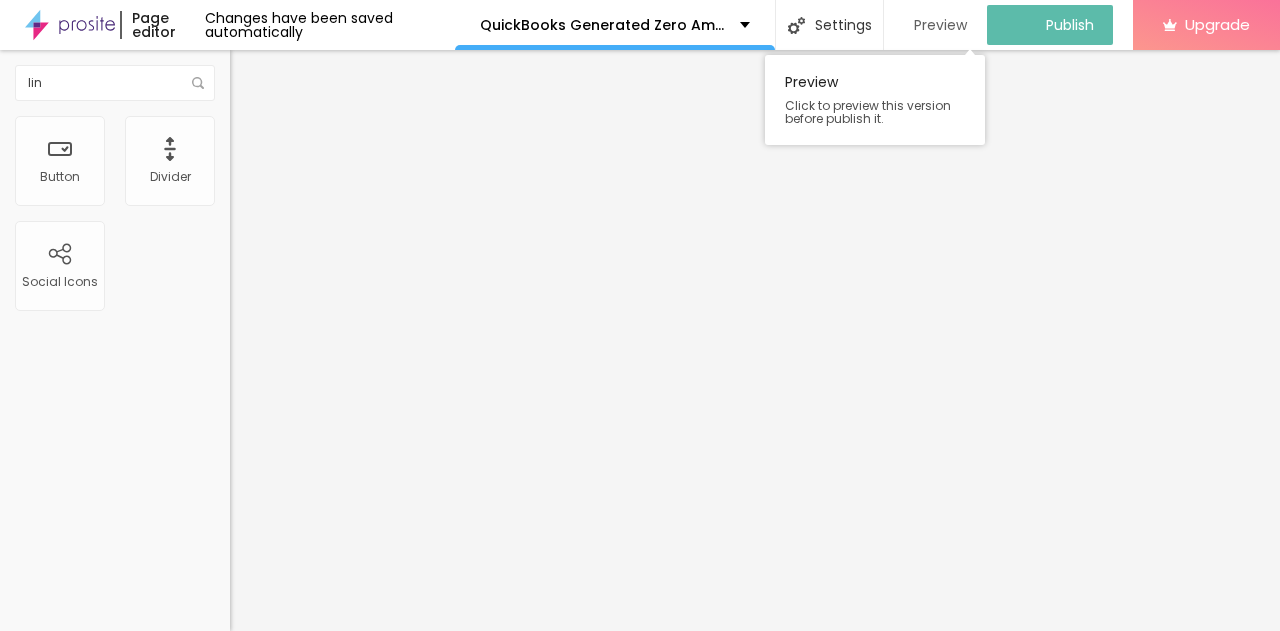click on "Preview" at bounding box center [940, 25] 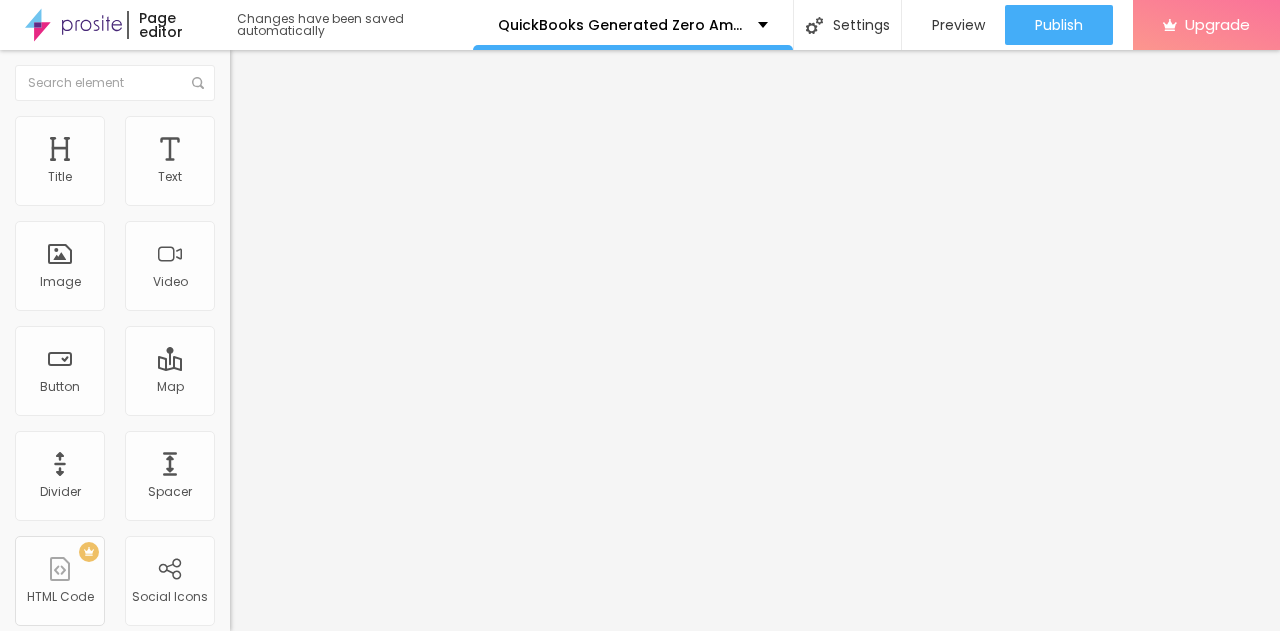 scroll, scrollTop: 0, scrollLeft: 0, axis: both 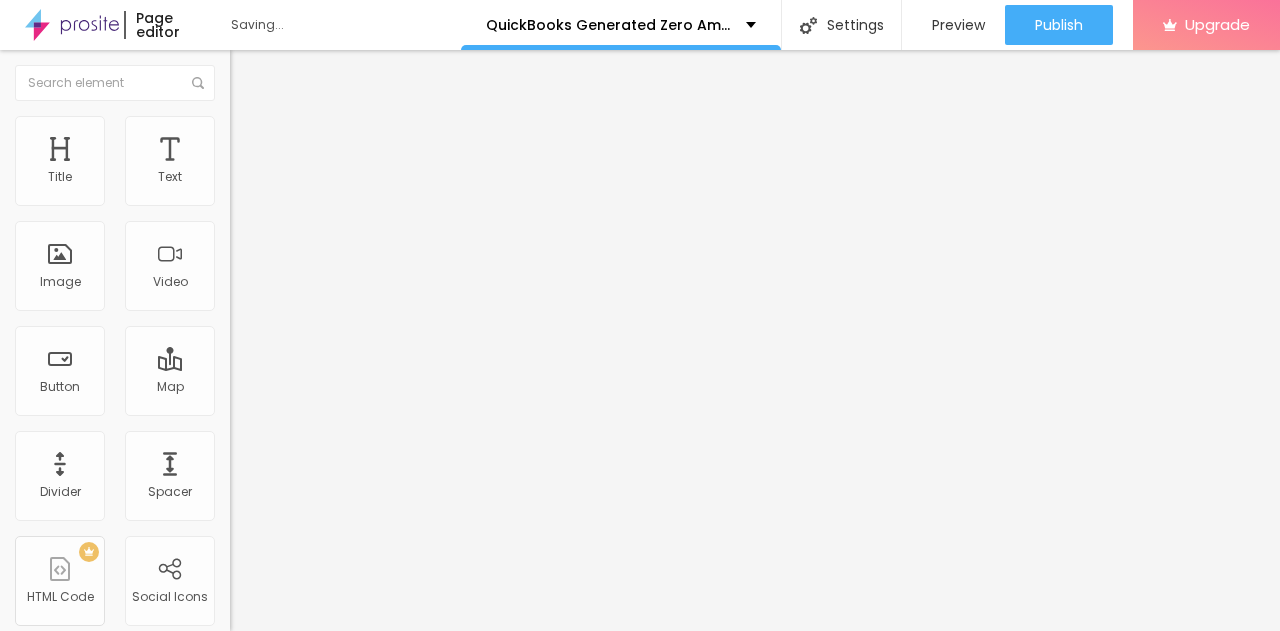 click on "Link" at bounding box center (345, 368) 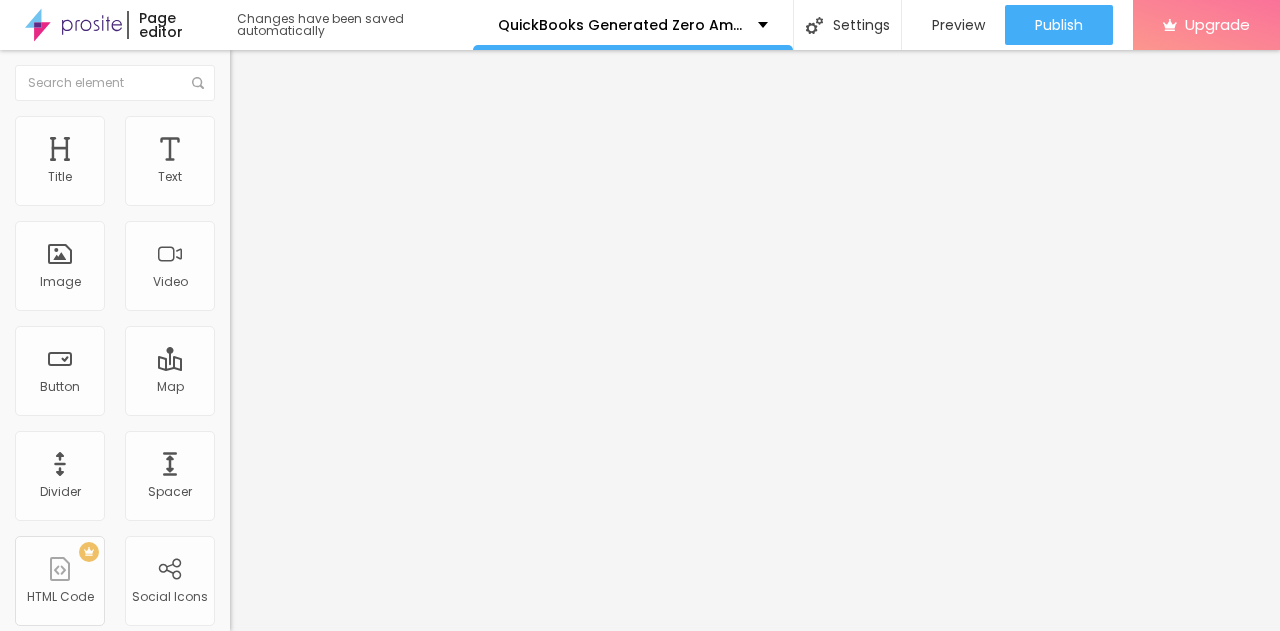 click on "Link" at bounding box center (345, 368) 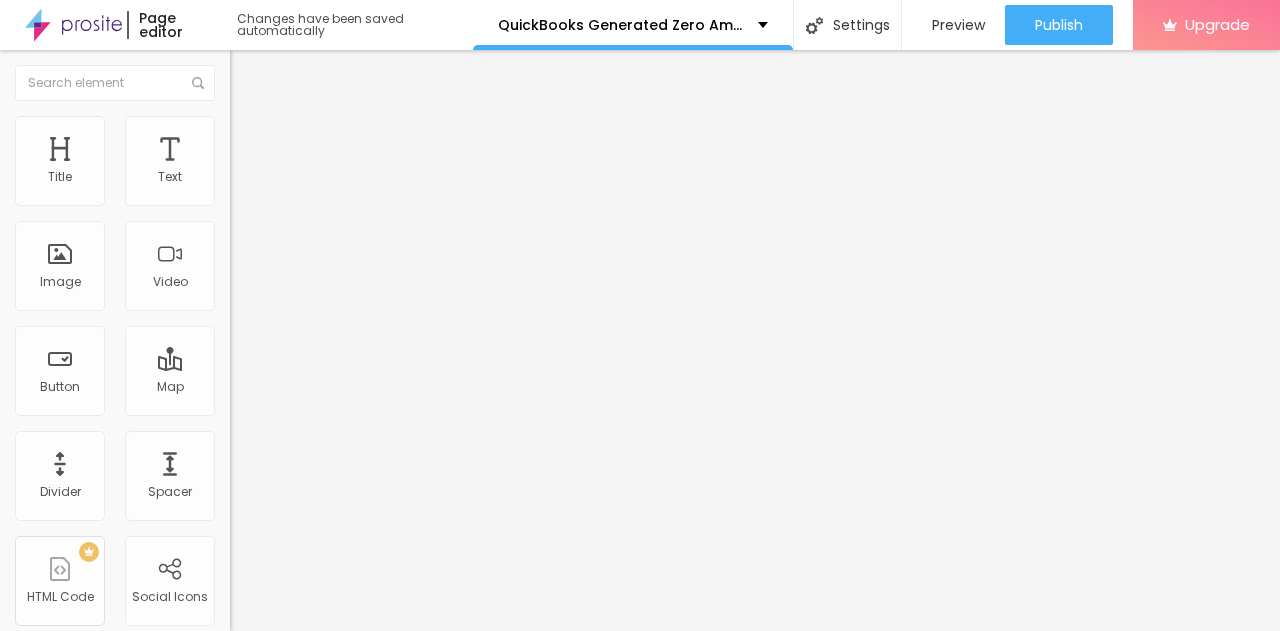 scroll, scrollTop: 0, scrollLeft: 0, axis: both 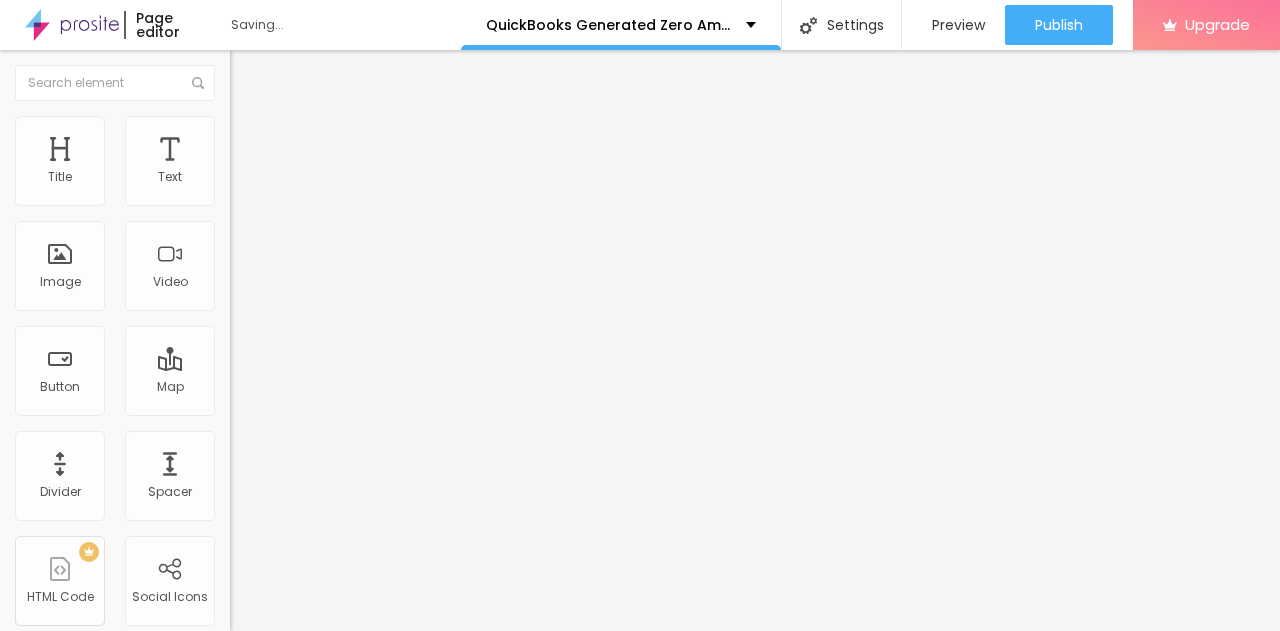 type on "https://qbcloudhostingsupport.hashnode.dev/quickbooks-bill-payment-stub-shows-zero-amount-causes-and-solutions" 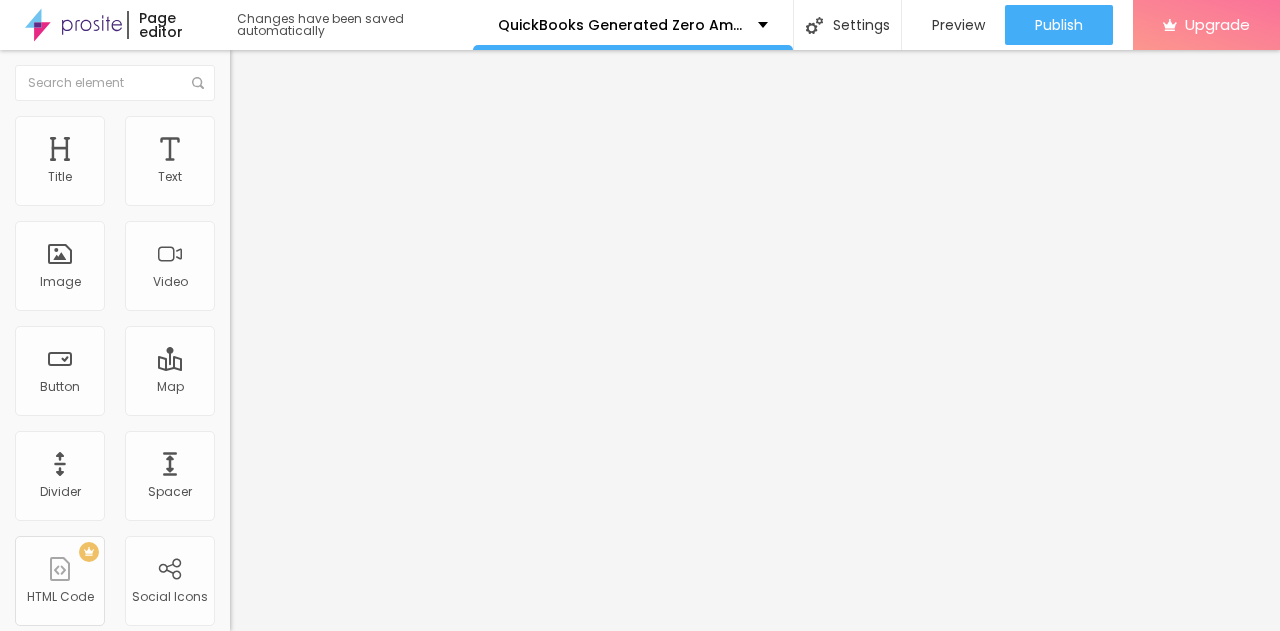 click on "Link" at bounding box center [345, 368] 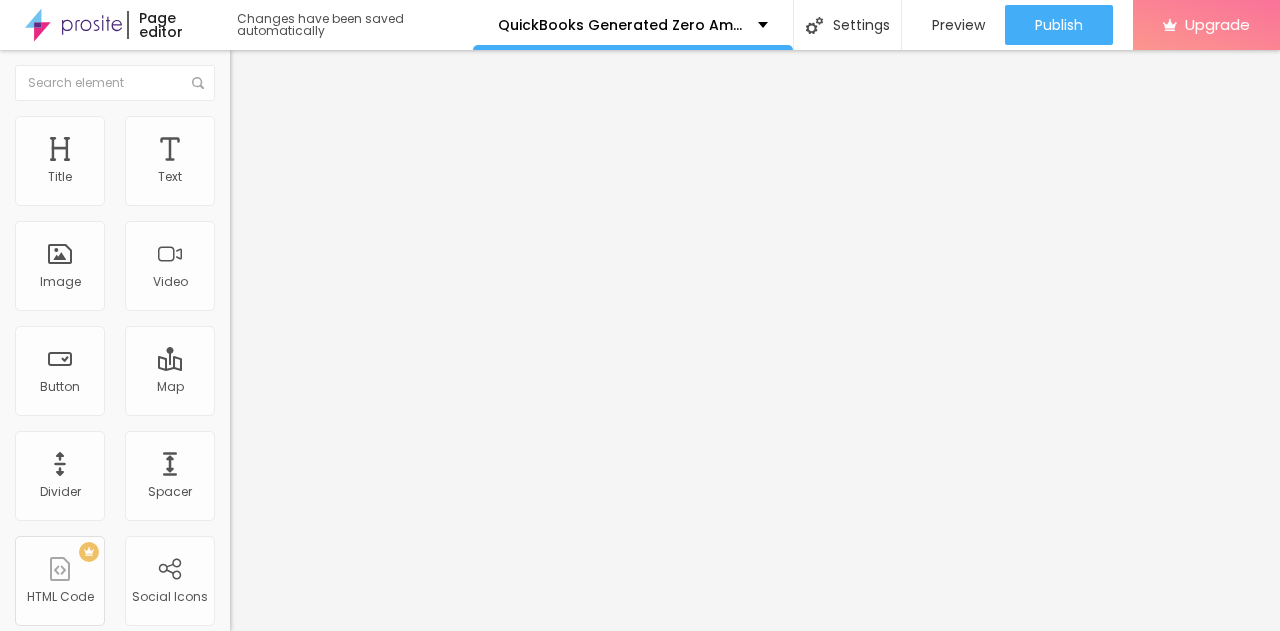 click on "Click me" at bounding box center [350, 178] 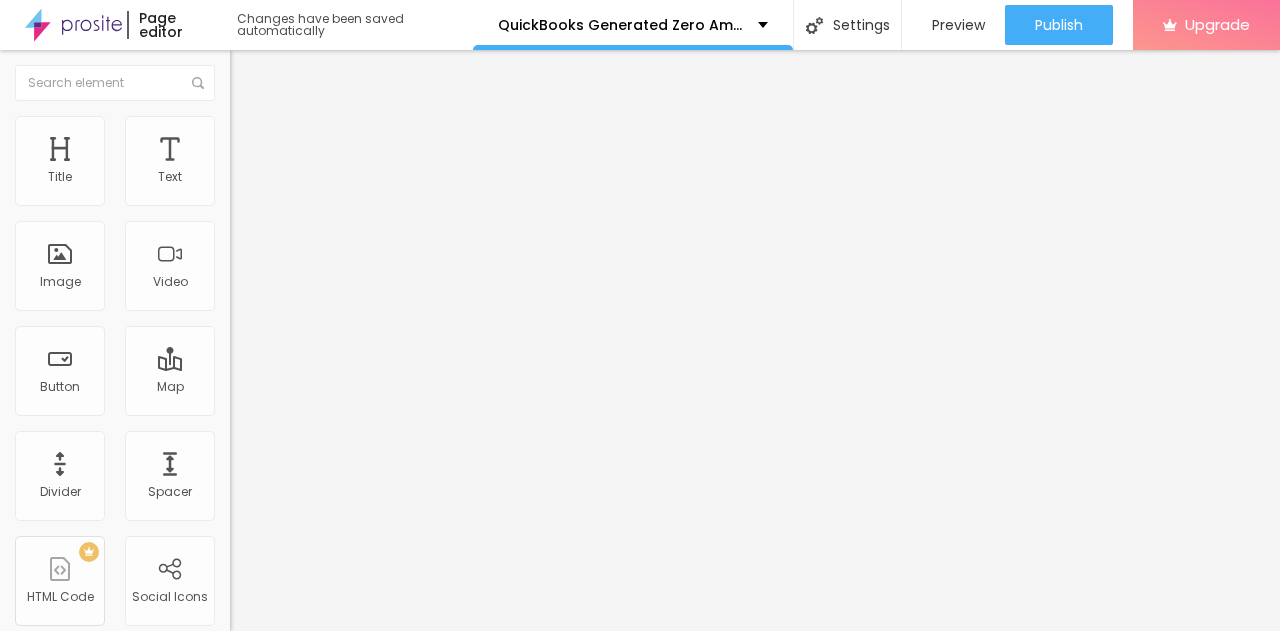 click on "Click me" at bounding box center (350, 178) 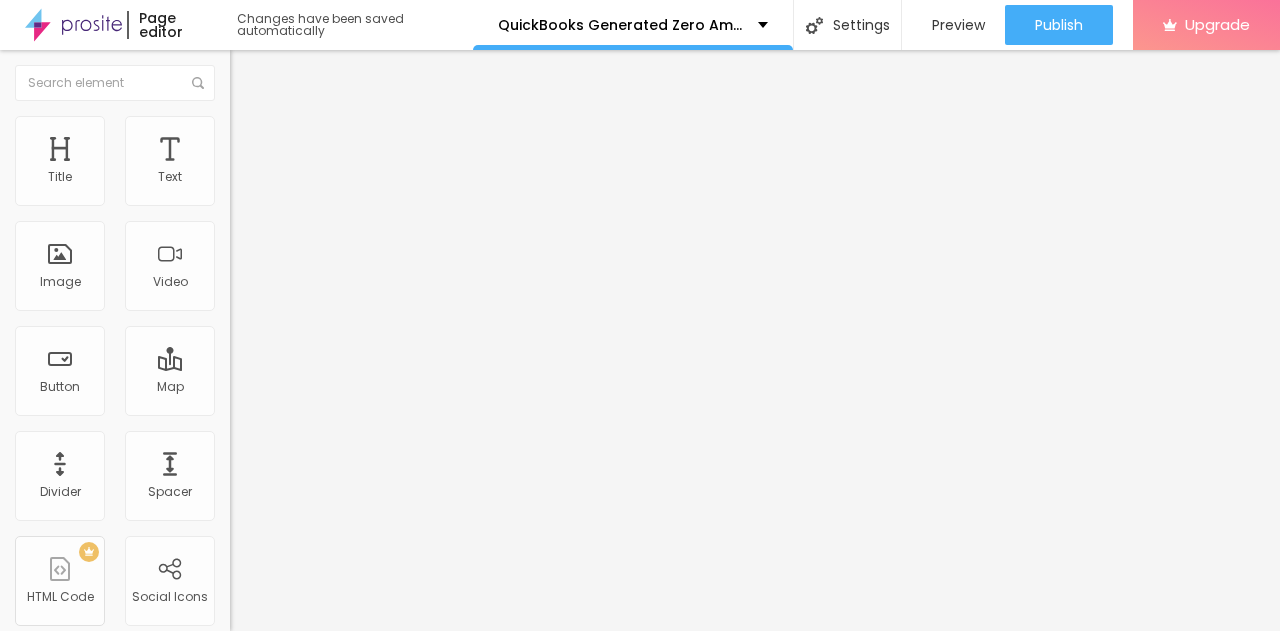 click on "Click me" at bounding box center [350, 178] 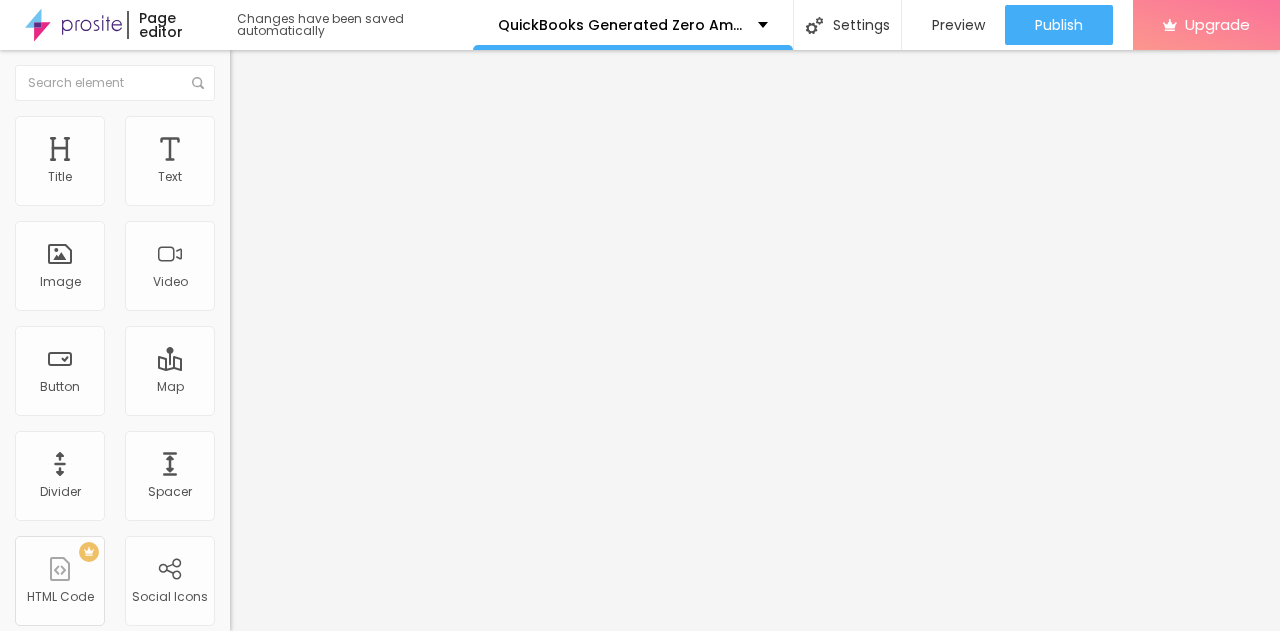 type on "Call QuickBooks Premier Support at 1-877-419-2575" 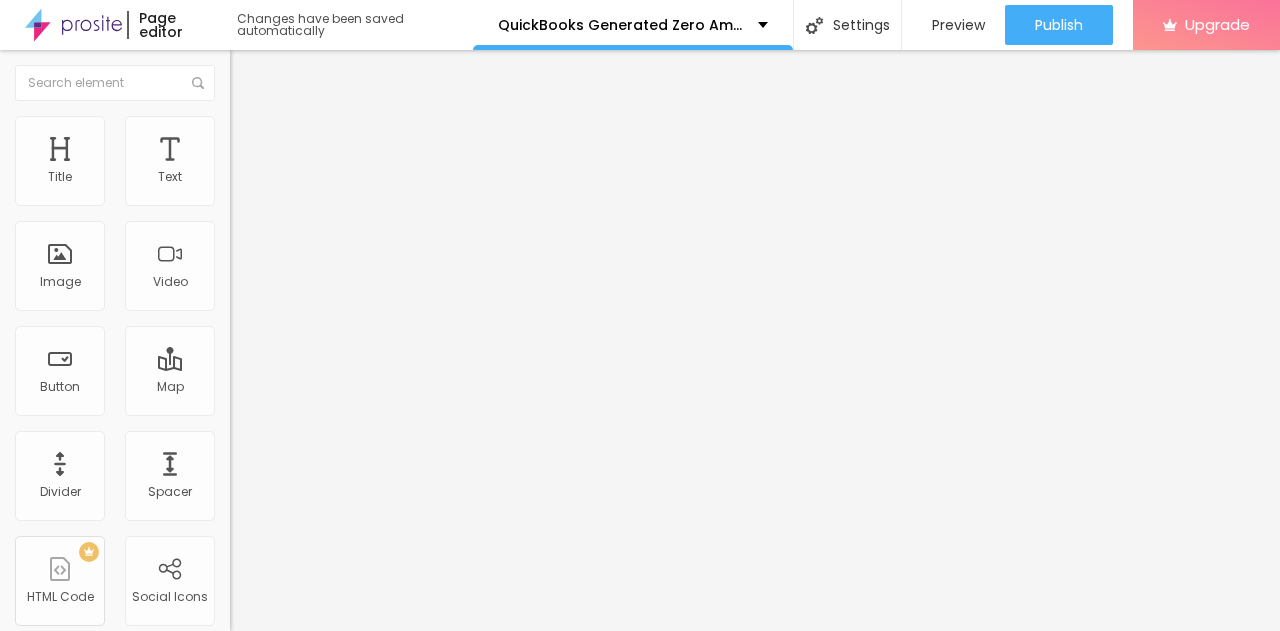 click on "Big" at bounding box center [240, 349] 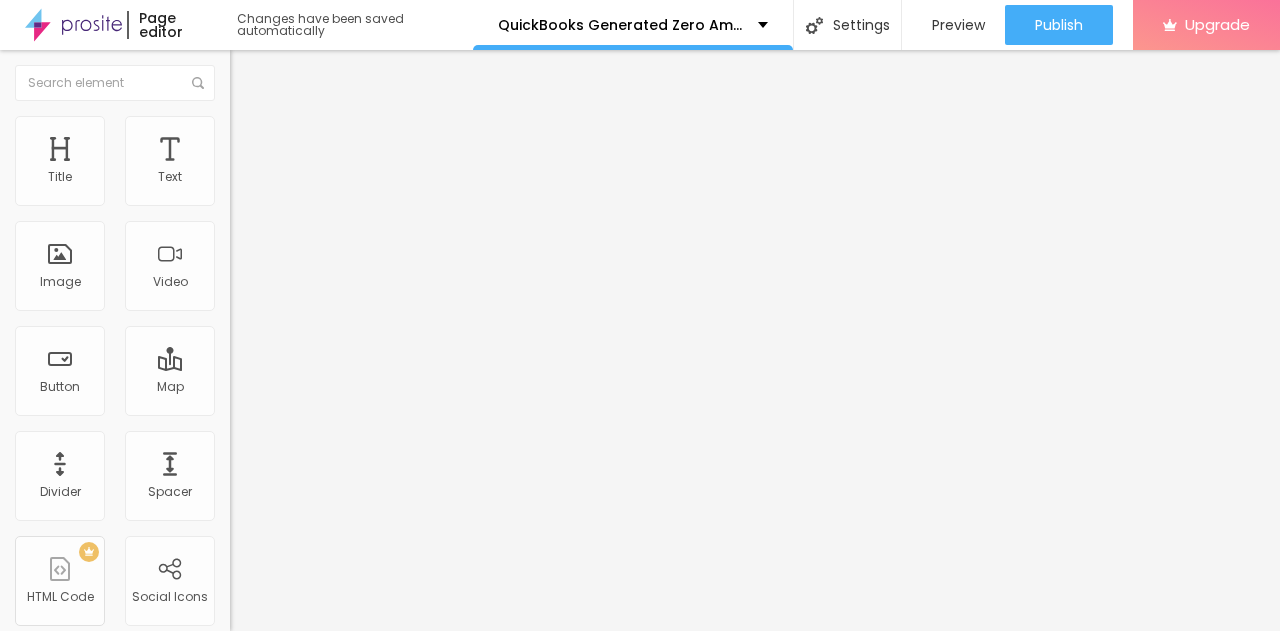 click on "Style" at bounding box center [345, 126] 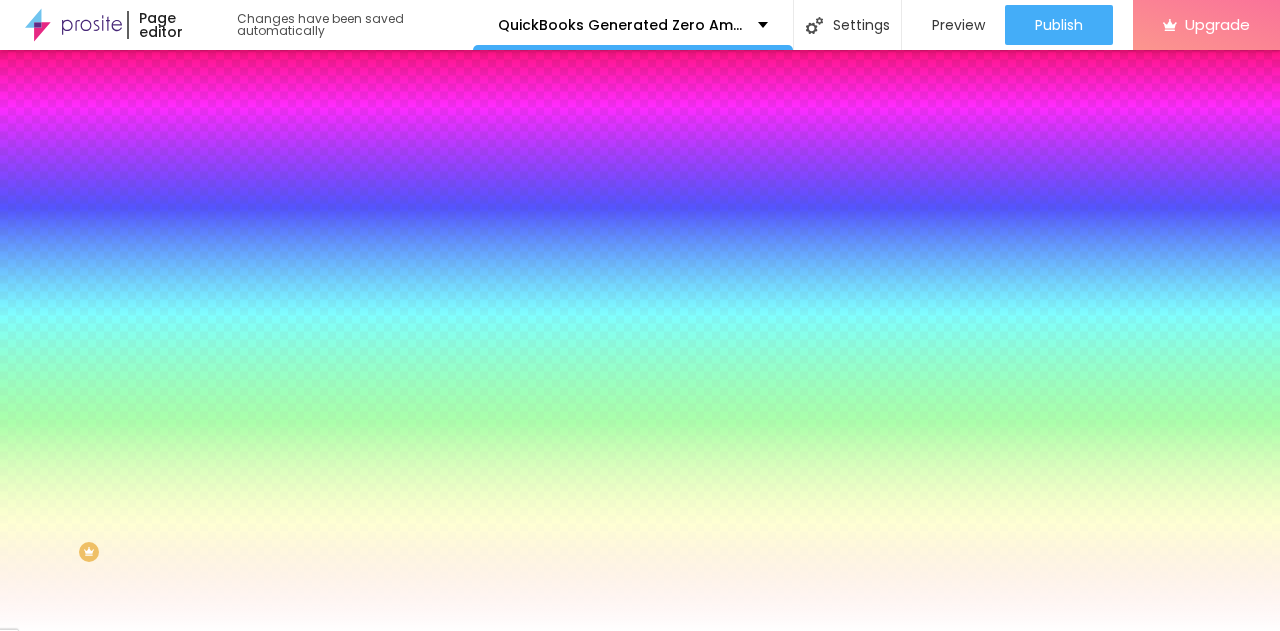click on "#FFFFFF" at bounding box center [350, 201] 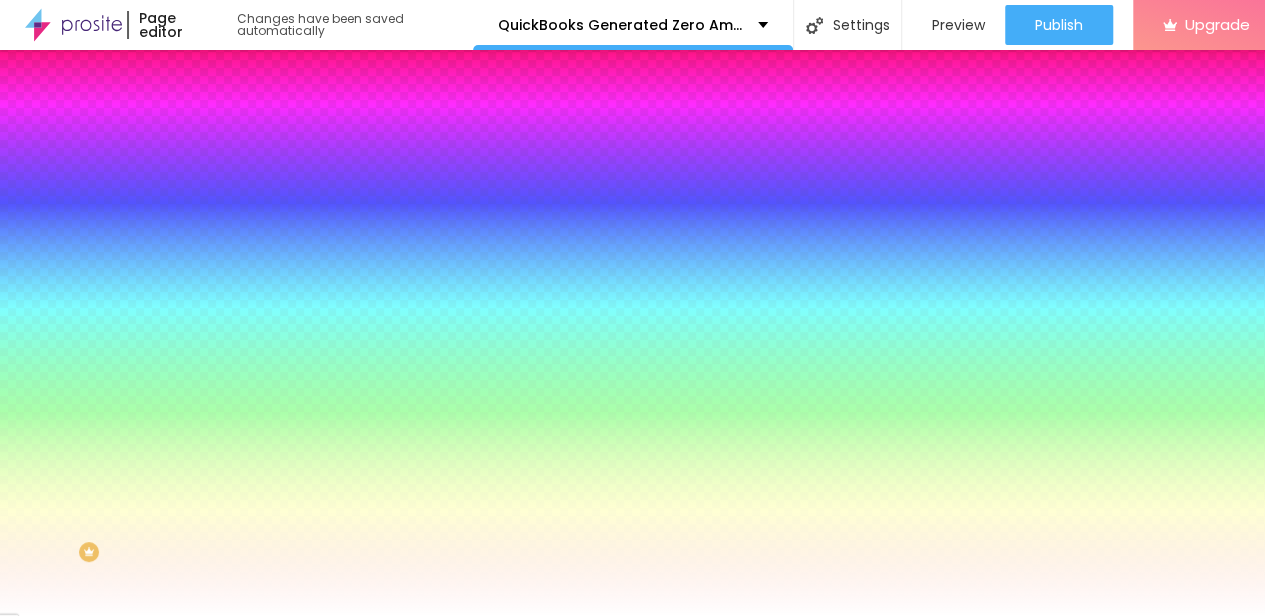 click on "AA" at bounding box center [8, 3344] 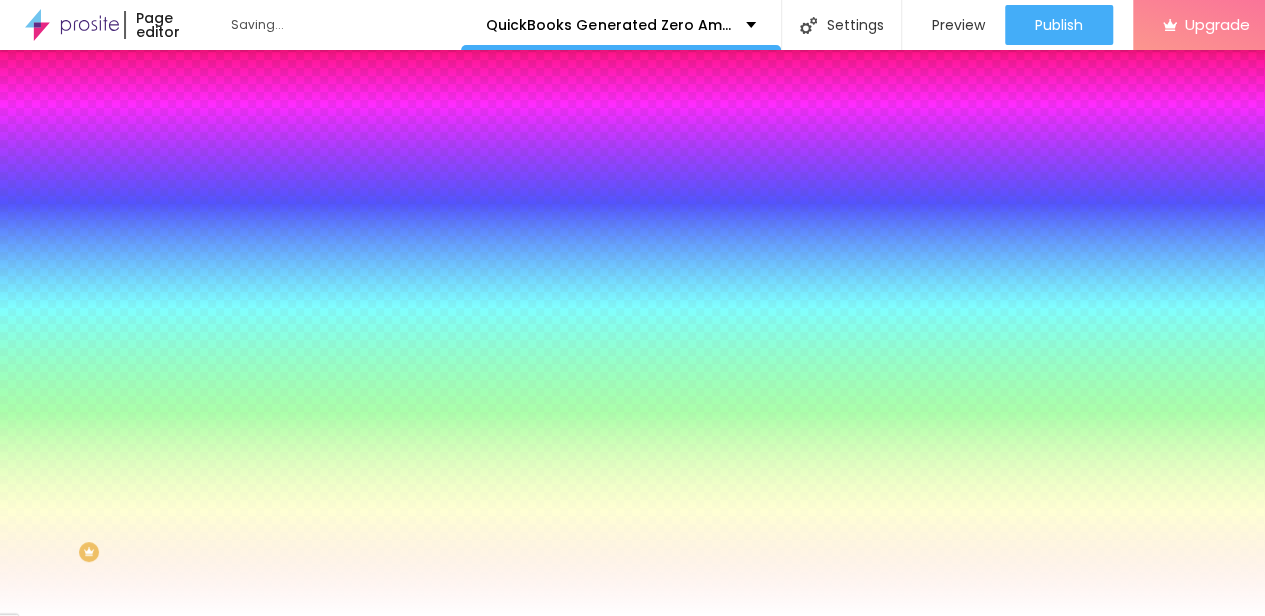 type on "0.9" 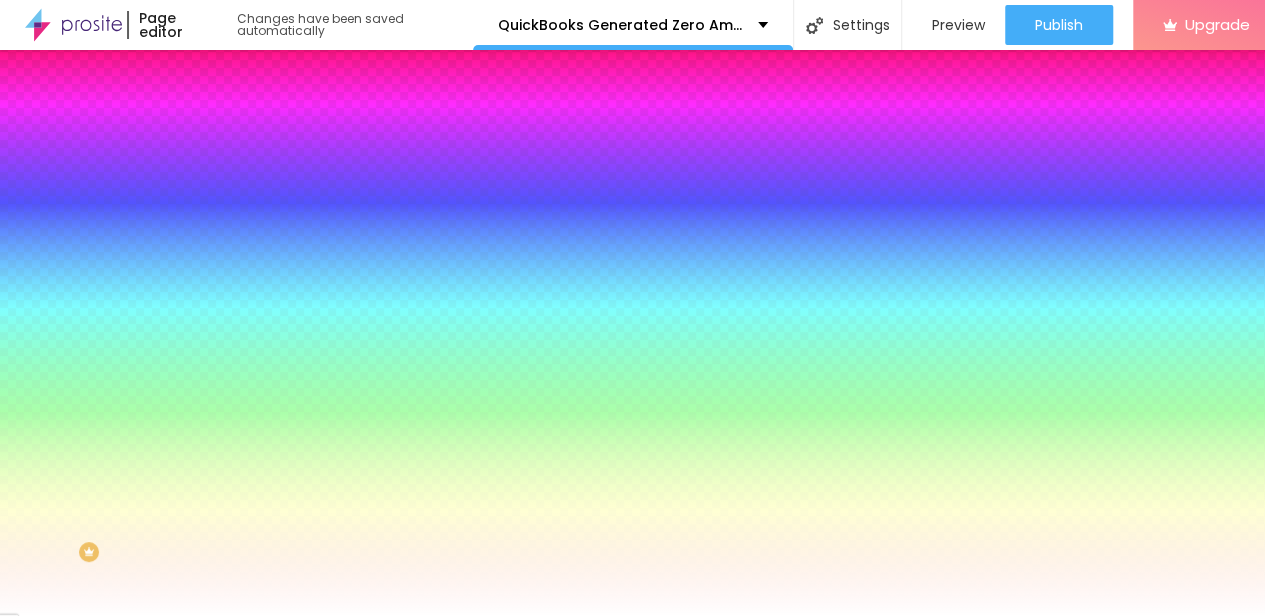 type on "0.1" 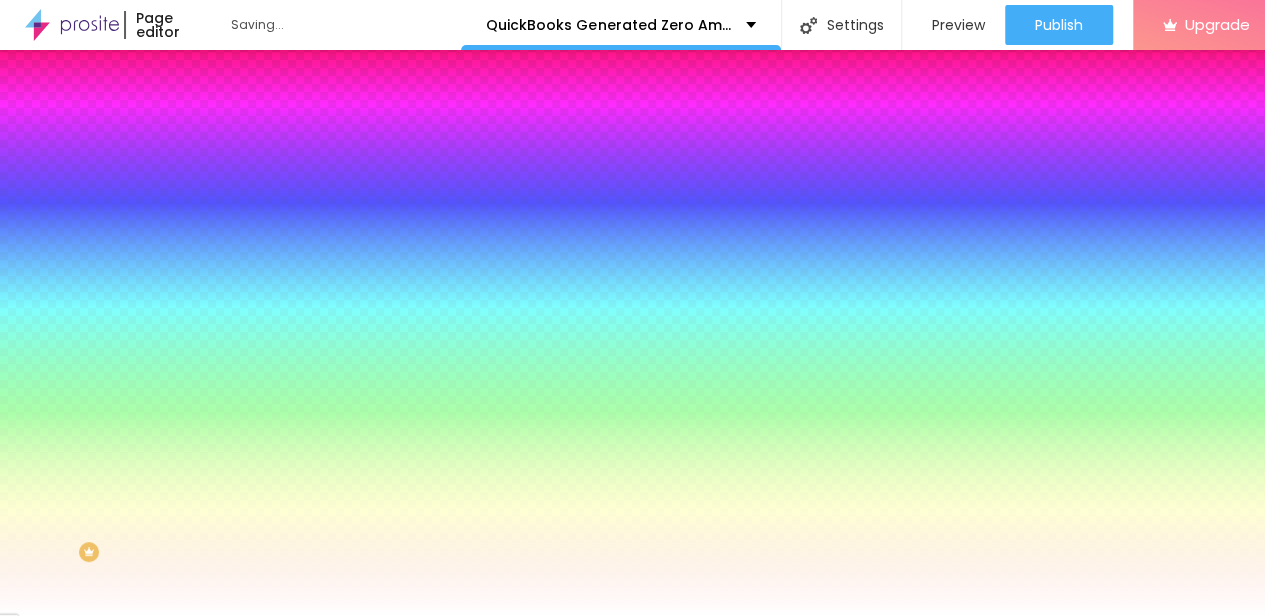 click on "AbrilFatface-Regular Actor-Regular Alegreya AlegreyaBlack Alice Allan-Bold Allan-Regular Amaranth AmaticaSC AmaticSC Amita-Bold Amita-Regular Anaheim AnonymousPro-Bold AnonymousPro-Italic AnonymousPro-Regular Arapey Archivo-Bold Archivo-Italic Archivo-Regular ArefRuqaa Arsenal-Bold Arsenal-Italic Arsenal-Regular Arvo Assistant AssistantLight AveriaLibre AveriaLibreLight AveriaSansLibre-Bold AveriaSansLibre-Italic AveriaSansLibre-Regular Bangers-Regular Bentham-Regular Bevan-Regular BioRhyme BioRhymeExtraBold BioRhymeLight Bitter BreeSerif ButterflyKids-Regular ChangaOne-Italic ChangaOne-Regular Chewy-Regular Chivo CinzelDecorative-Black CinzelDecorative-Bold CinzelDecorative-Regular Comfortaa-Bold Comfortaa-Light Comfortaa-Regular ComingSoon Cookie-Regular Corben-Bold Corben-Regular Cormorant CormorantGeramond-Bold CormorantGeramond-Italic CormorantGeramond-Medium CormorantGeramond-Regular CormorantLight Cousine-Bold Cousine-Italic Cousine-Regular Creepster-Regular CrimsonText CrimsonTextBold Cuprum FjallaOne" at bounding box center (107, 638) 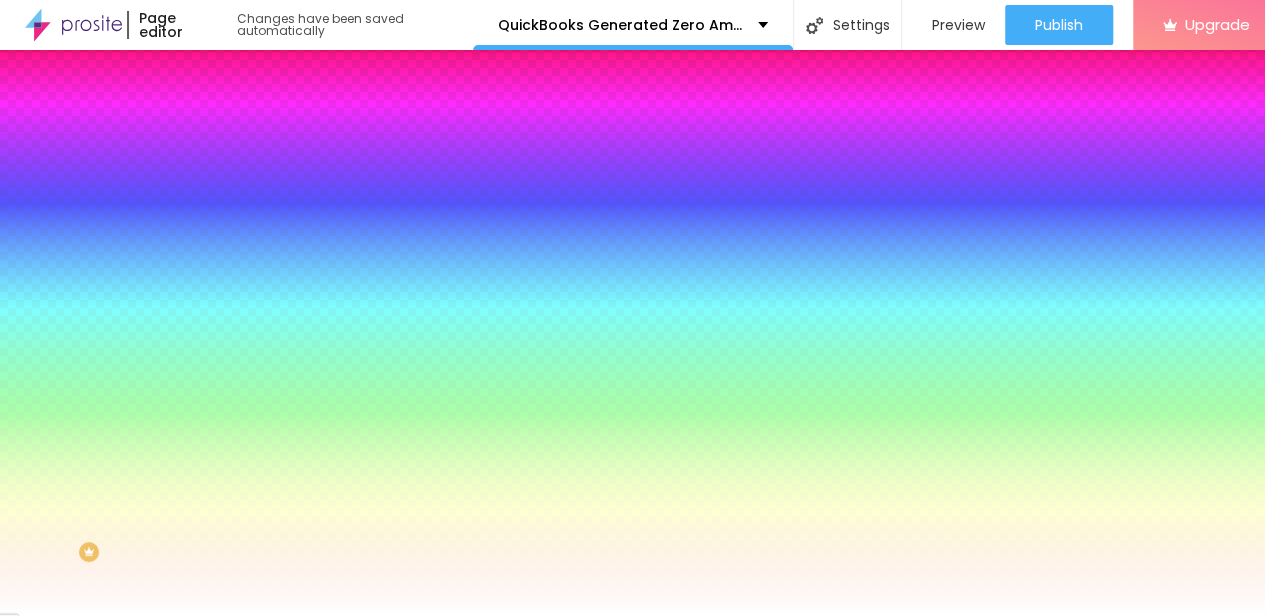 click on "AbrilFatface-Regular Actor-Regular Alegreya AlegreyaBlack Alice Allan-Bold Allan-Regular Amaranth AmaticaSC AmaticSC Amita-Bold Amita-Regular Anaheim AnonymousPro-Bold AnonymousPro-Italic AnonymousPro-Regular Arapey Archivo-Bold Archivo-Italic Archivo-Regular ArefRuqaa Arsenal-Bold Arsenal-Italic Arsenal-Regular Arvo Assistant AssistantLight AveriaLibre AveriaLibreLight AveriaSansLibre-Bold AveriaSansLibre-Italic AveriaSansLibre-Regular Bangers-Regular Bentham-Regular Bevan-Regular BioRhyme BioRhymeExtraBold BioRhymeLight Bitter BreeSerif ButterflyKids-Regular ChangaOne-Italic ChangaOne-Regular Chewy-Regular Chivo CinzelDecorative-Black CinzelDecorative-Bold CinzelDecorative-Regular Comfortaa-Bold Comfortaa-Light Comfortaa-Regular ComingSoon Cookie-Regular Corben-Bold Corben-Regular Cormorant CormorantGeramond-Bold CormorantGeramond-Italic CormorantGeramond-Medium CormorantGeramond-Regular CormorantLight Cousine-Bold Cousine-Italic Cousine-Regular Creepster-Regular CrimsonText CrimsonTextBold Cuprum FjallaOne" at bounding box center [107, 638] 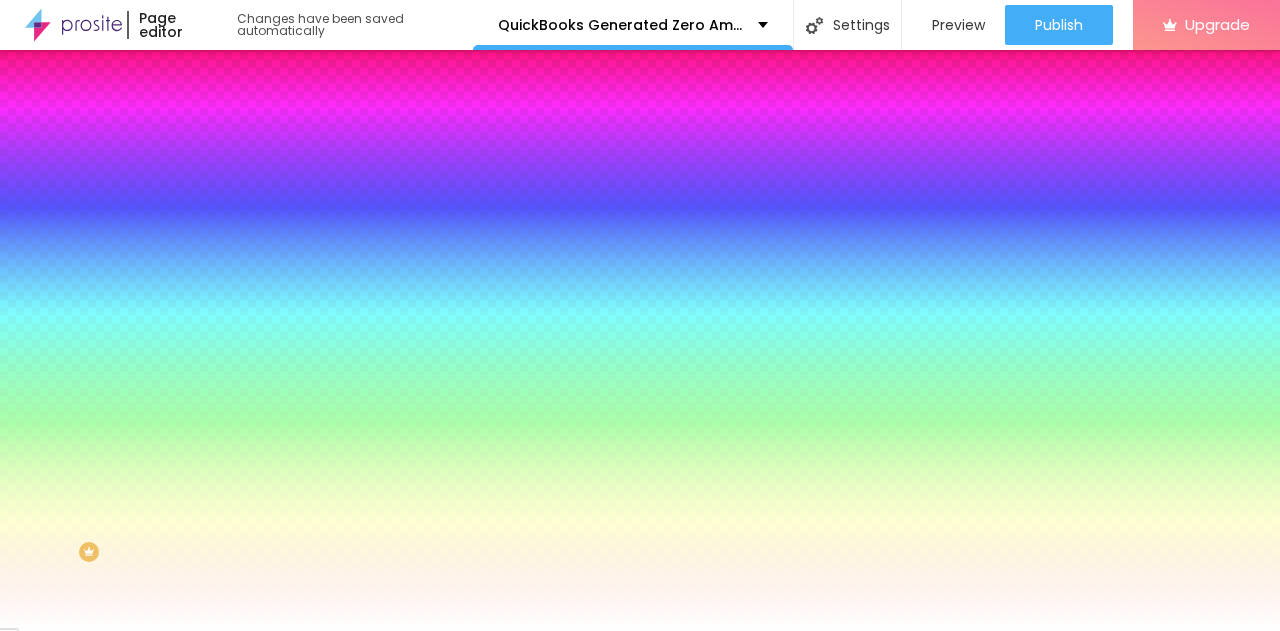 click 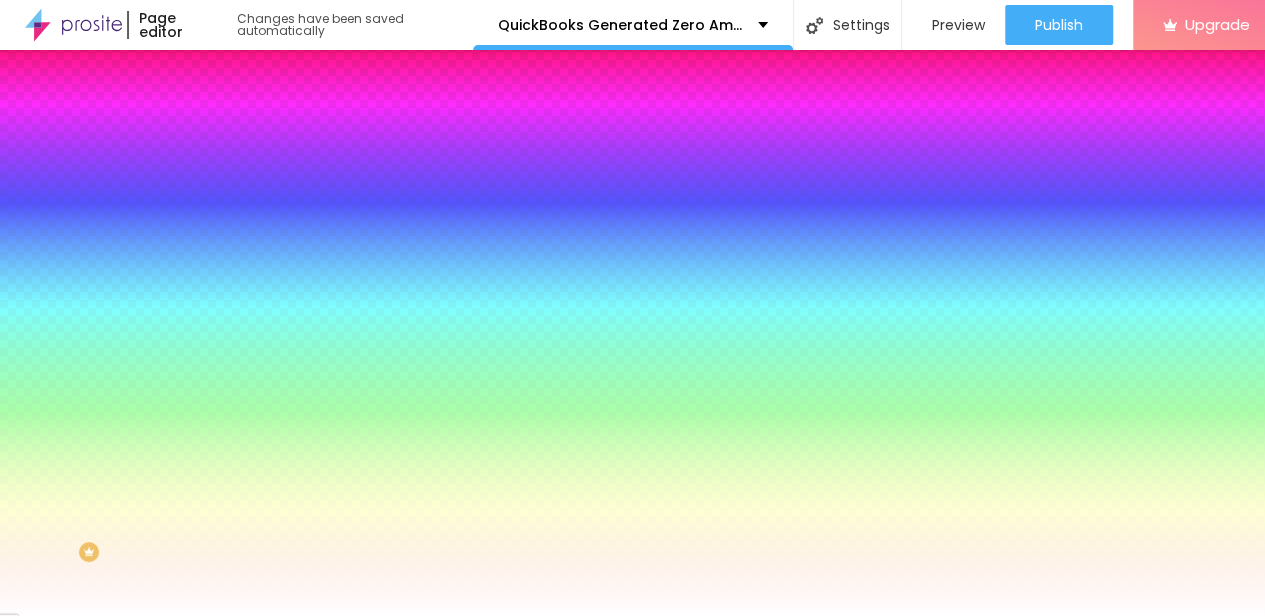 type on "1" 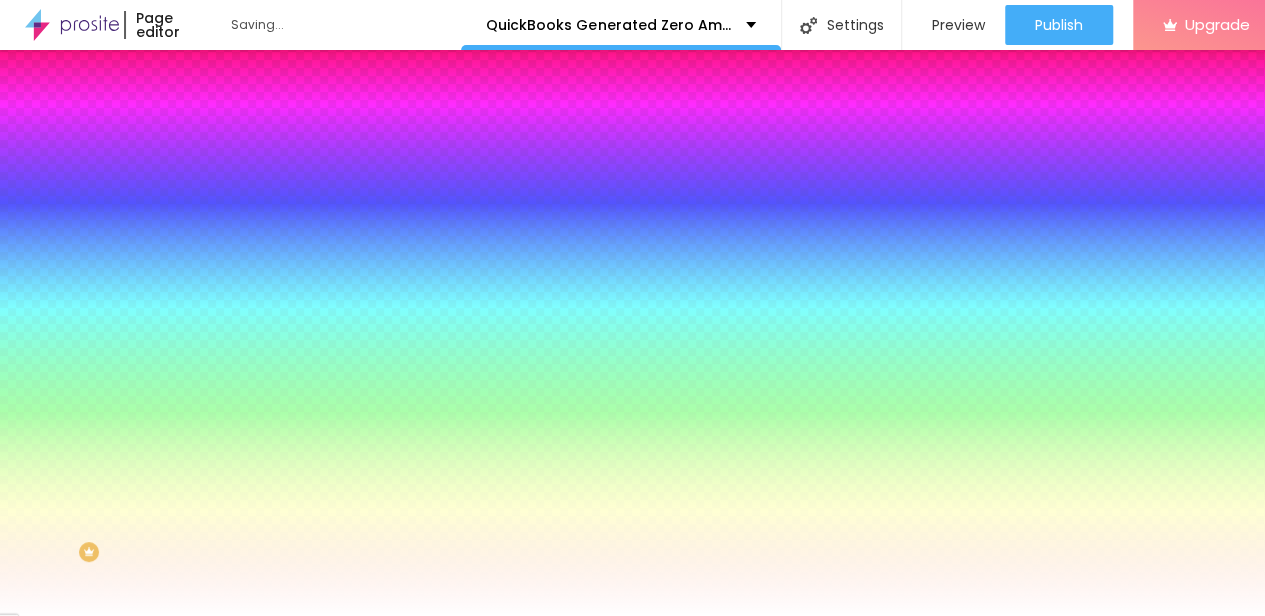 drag, startPoint x: 265, startPoint y: 371, endPoint x: 281, endPoint y: 375, distance: 16.492422 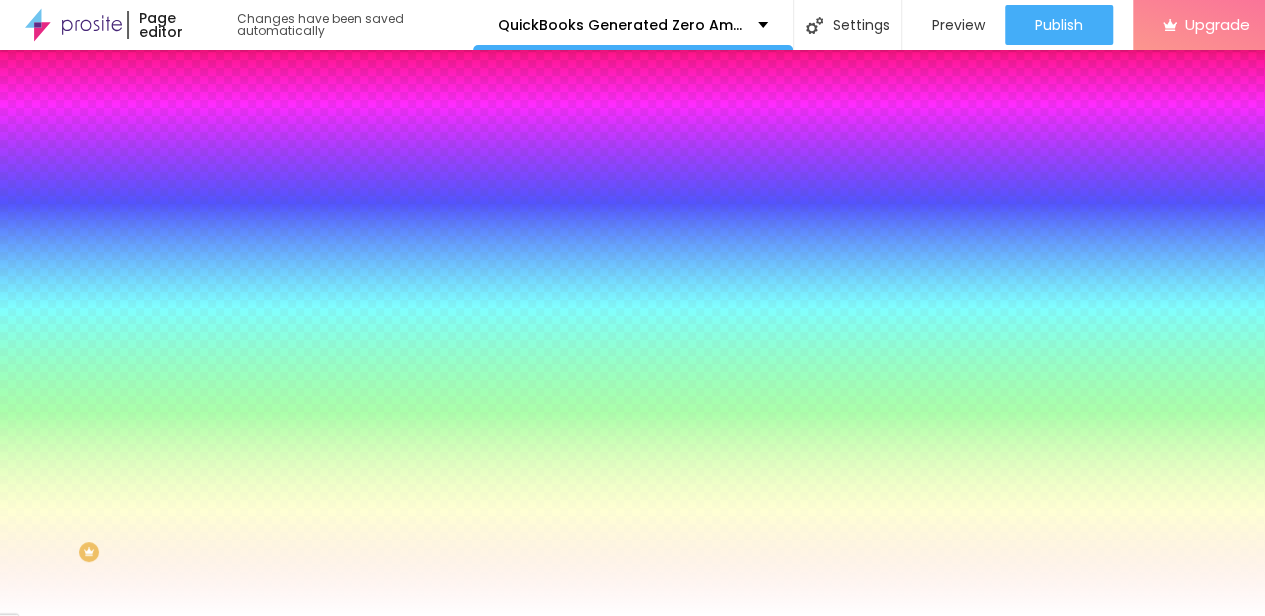 type on "1" 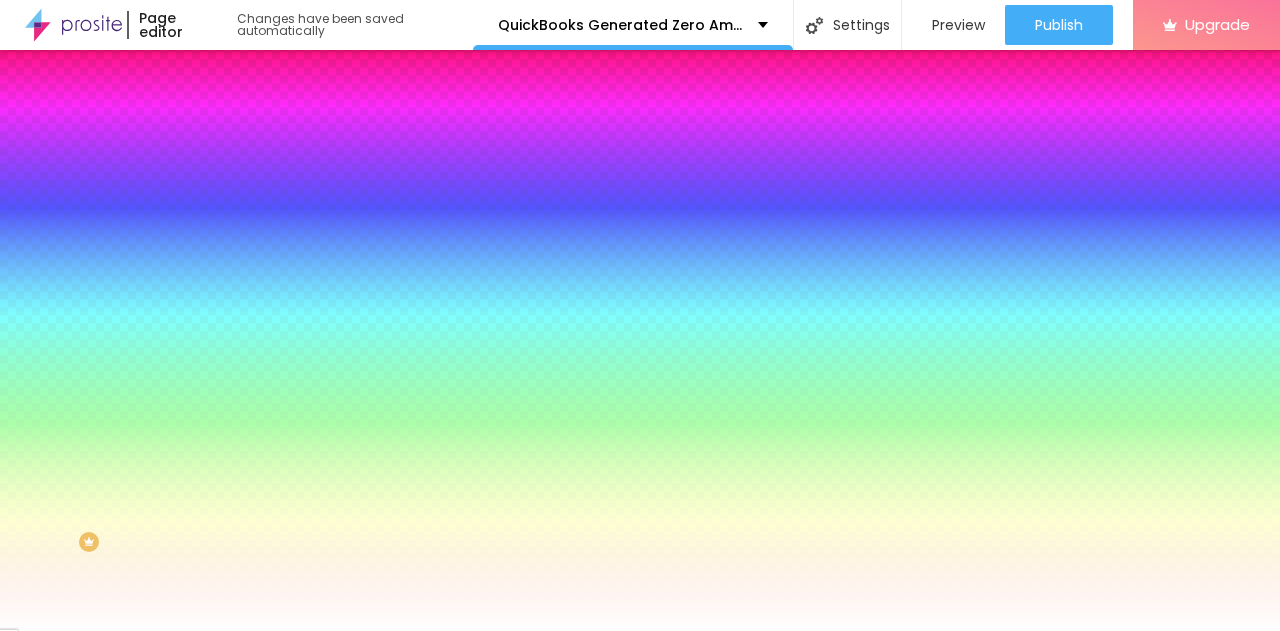 scroll, scrollTop: 0, scrollLeft: 0, axis: both 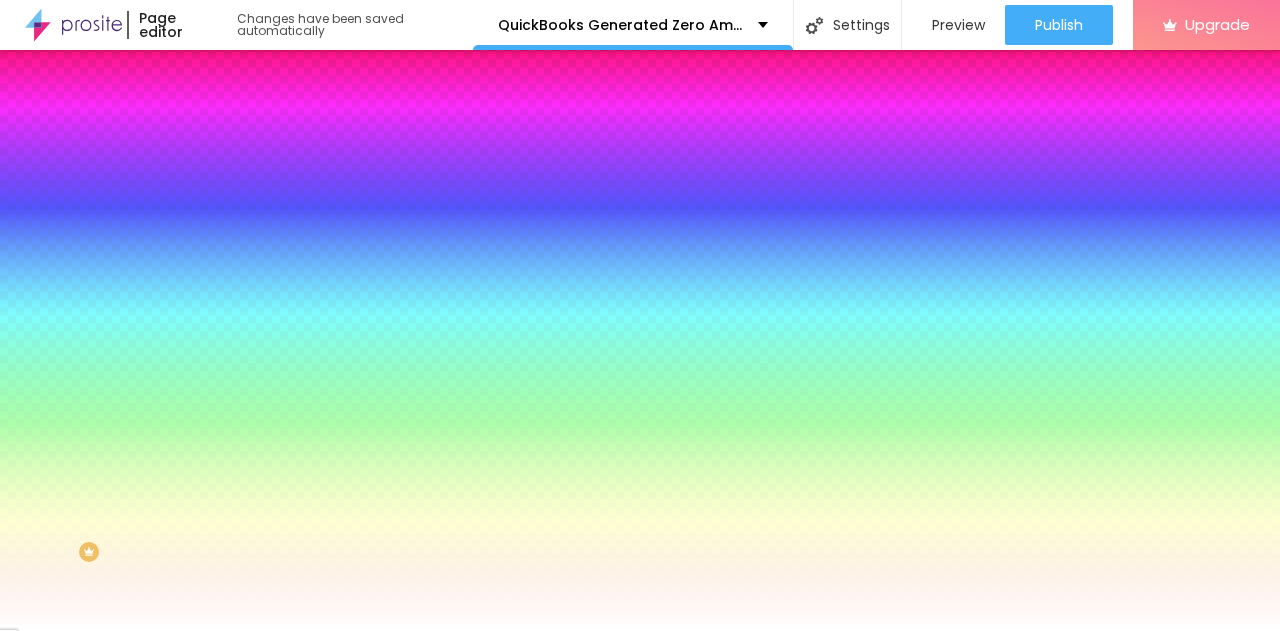 click on "Content" at bounding box center (272, 109) 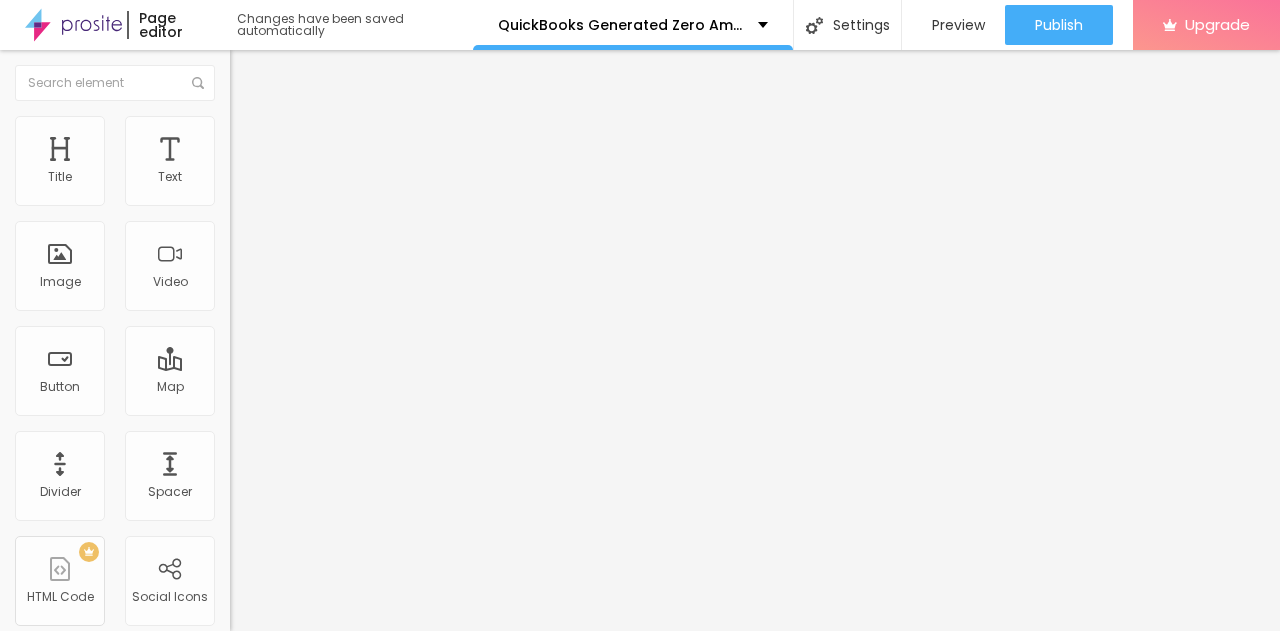 click on "Content Style Advanced" at bounding box center [345, 126] 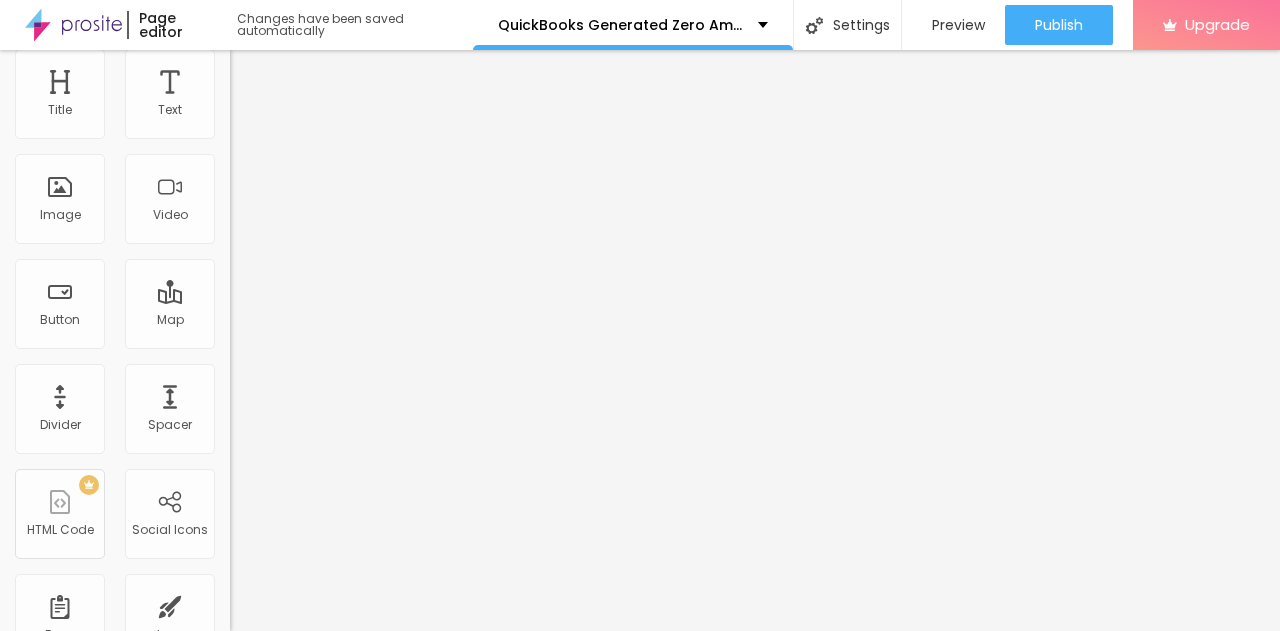 scroll, scrollTop: 120, scrollLeft: 0, axis: vertical 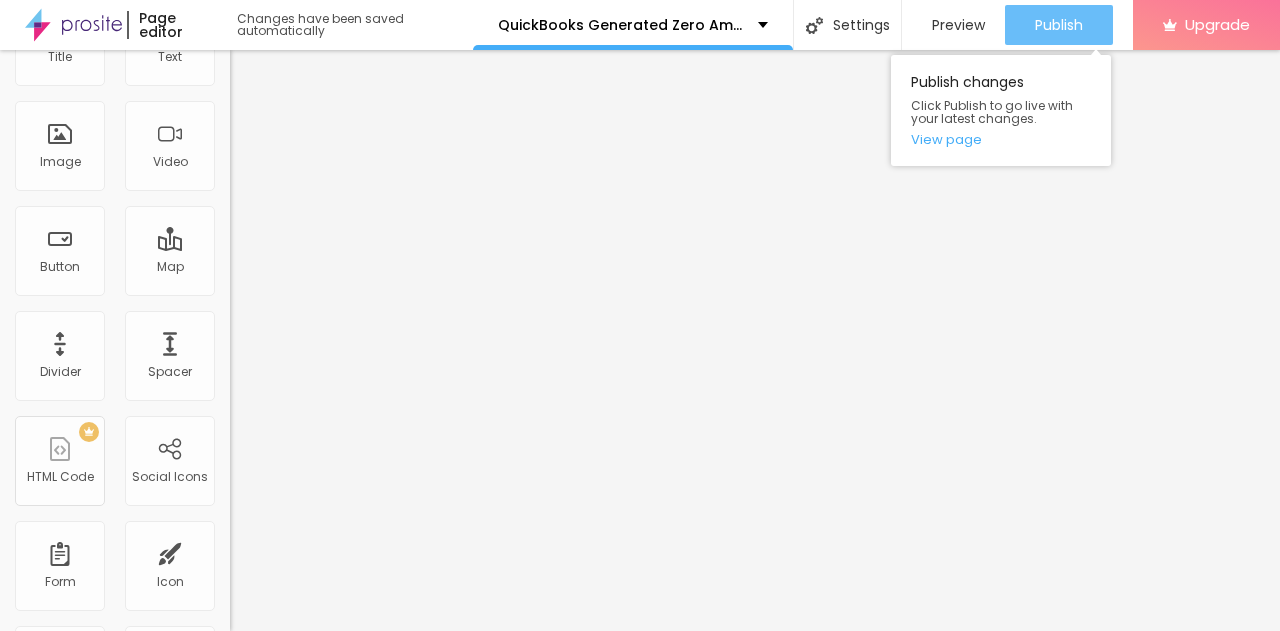 click on "Publish" at bounding box center (1059, 25) 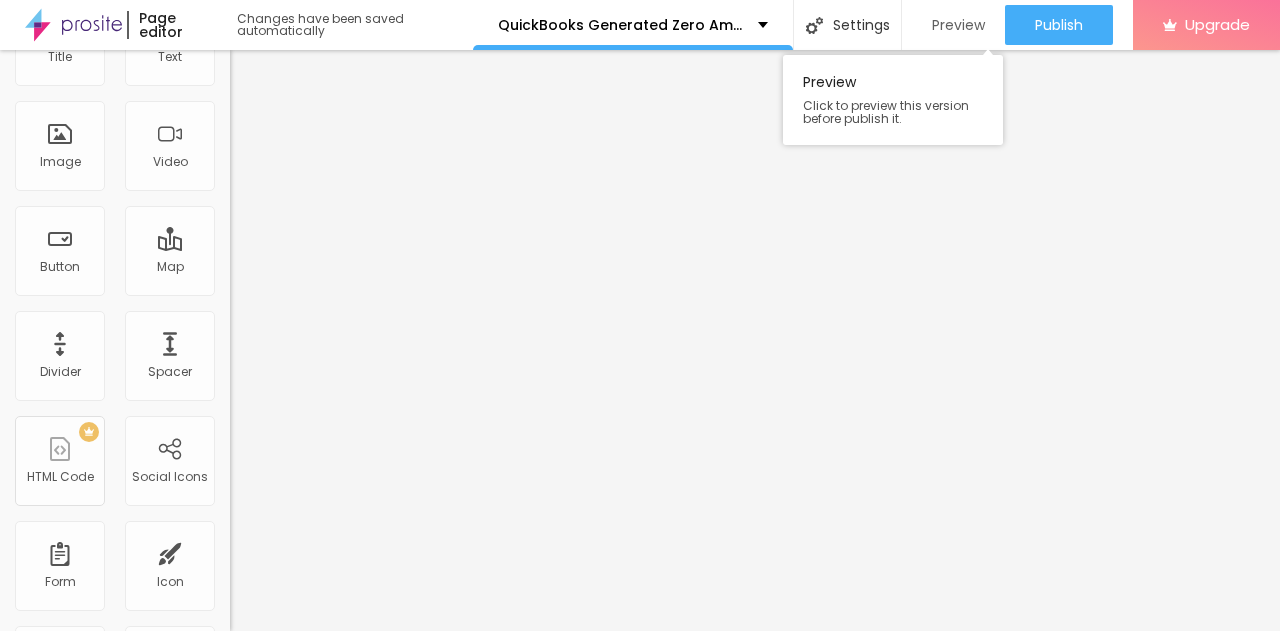 click on "Preview" at bounding box center (958, 25) 